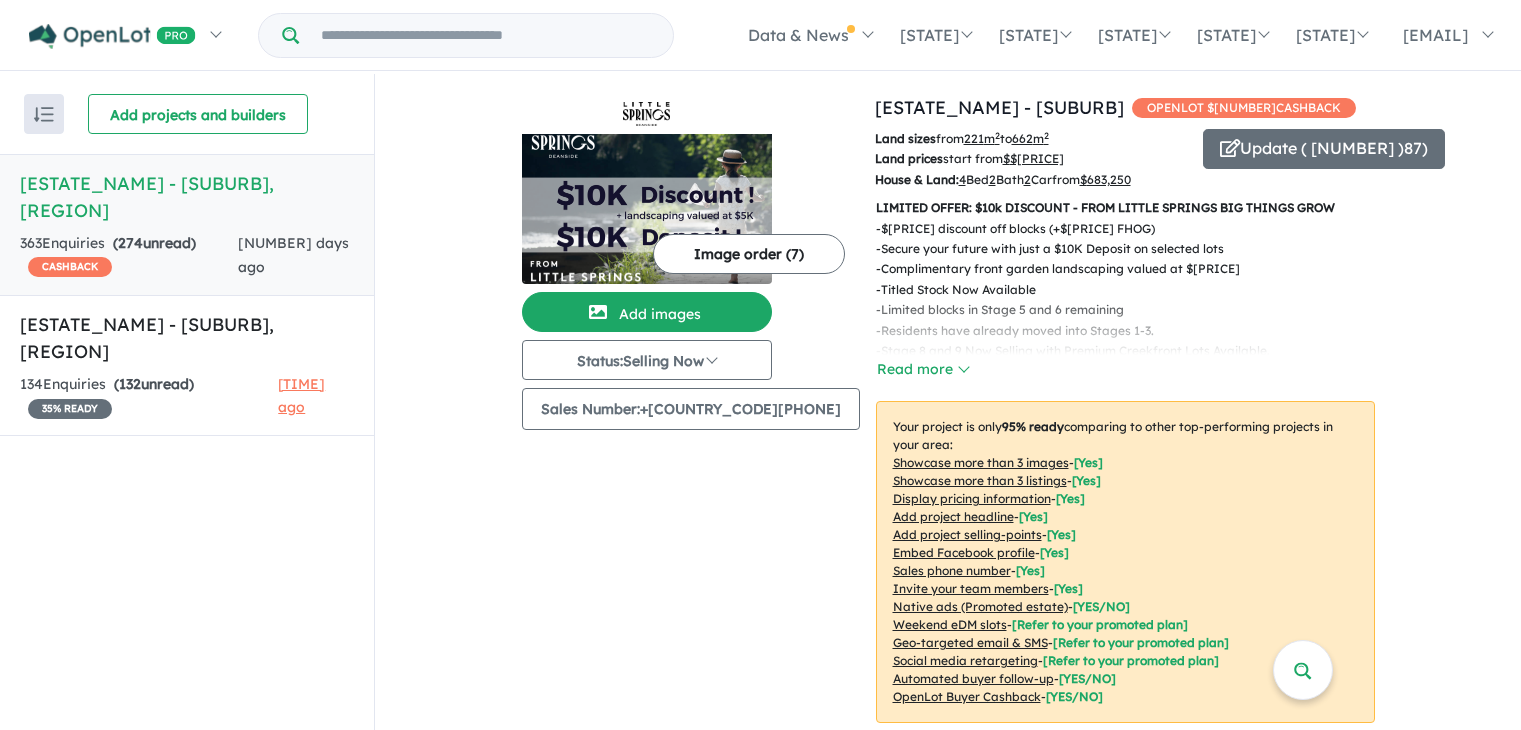 scroll, scrollTop: 0, scrollLeft: 0, axis: both 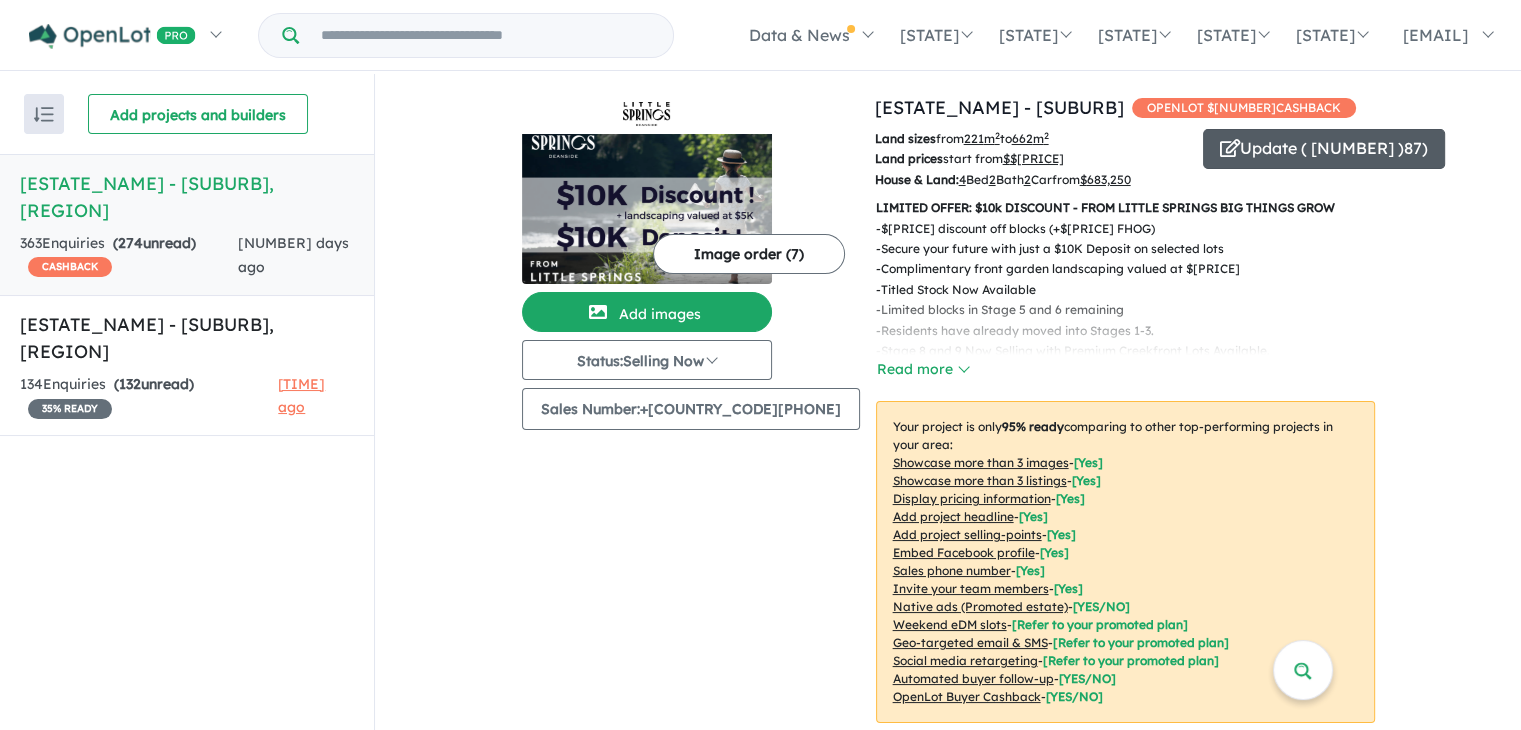 click on "Update ( 87 )" at bounding box center (1324, 149) 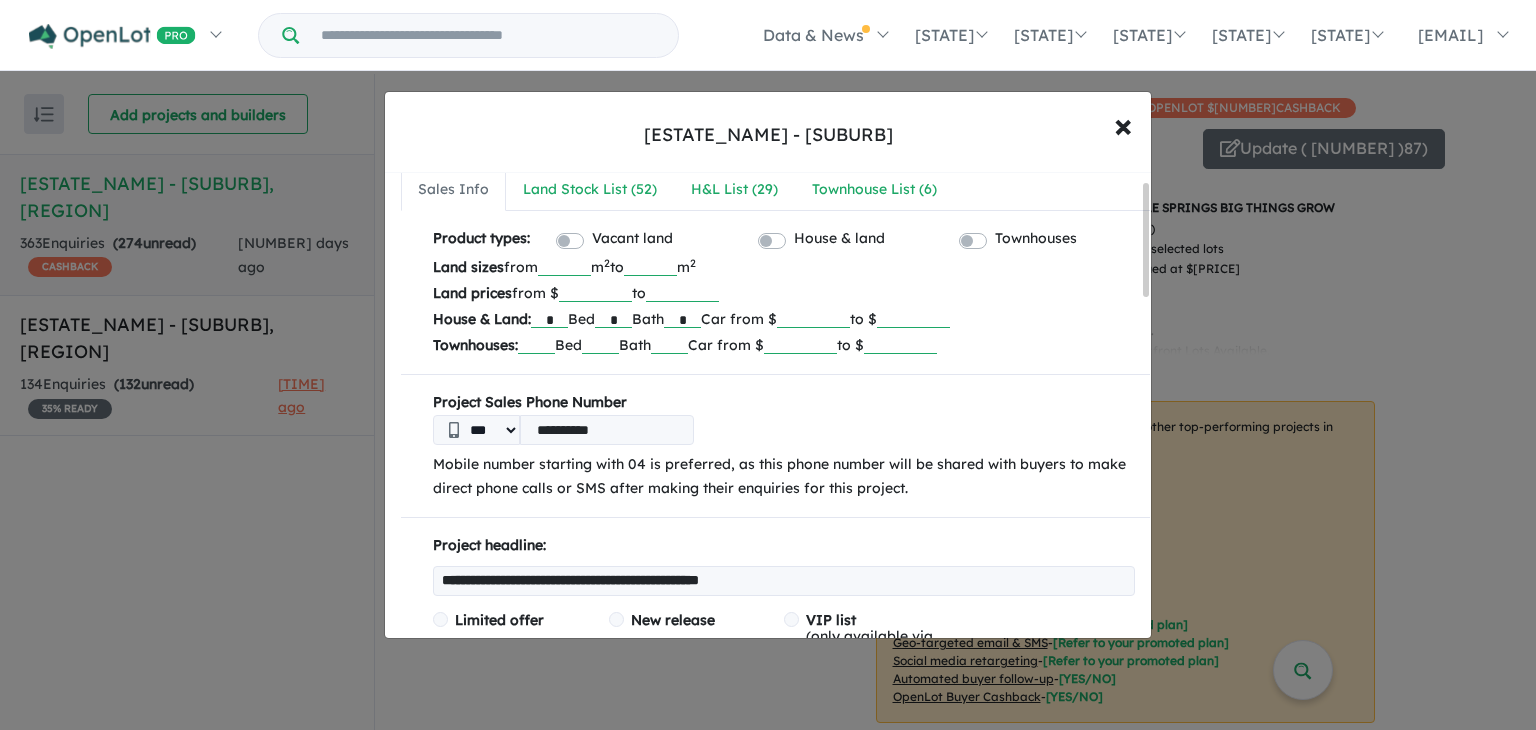 scroll, scrollTop: 0, scrollLeft: 0, axis: both 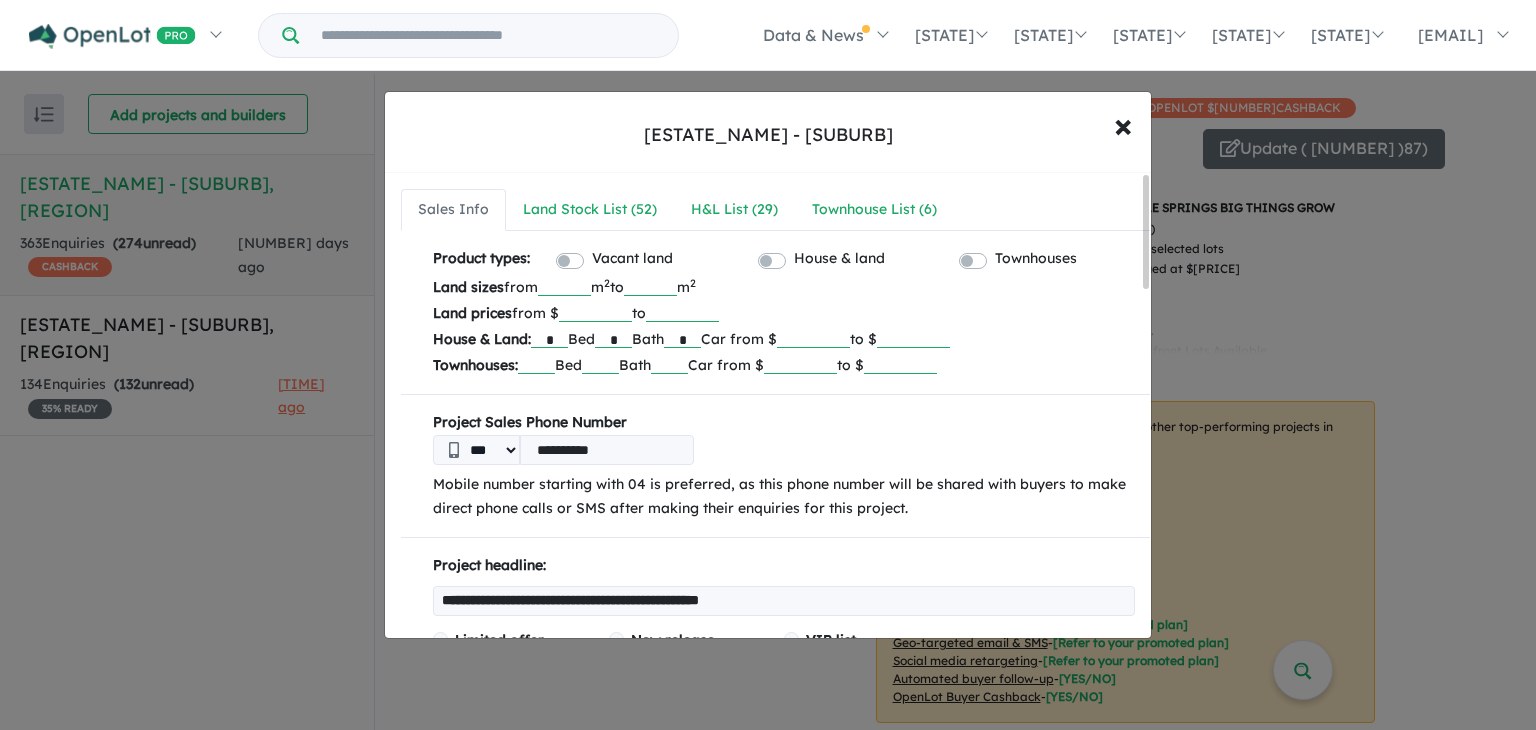 drag, startPoint x: 1148, startPoint y: 229, endPoint x: 1145, endPoint y: 213, distance: 16.27882 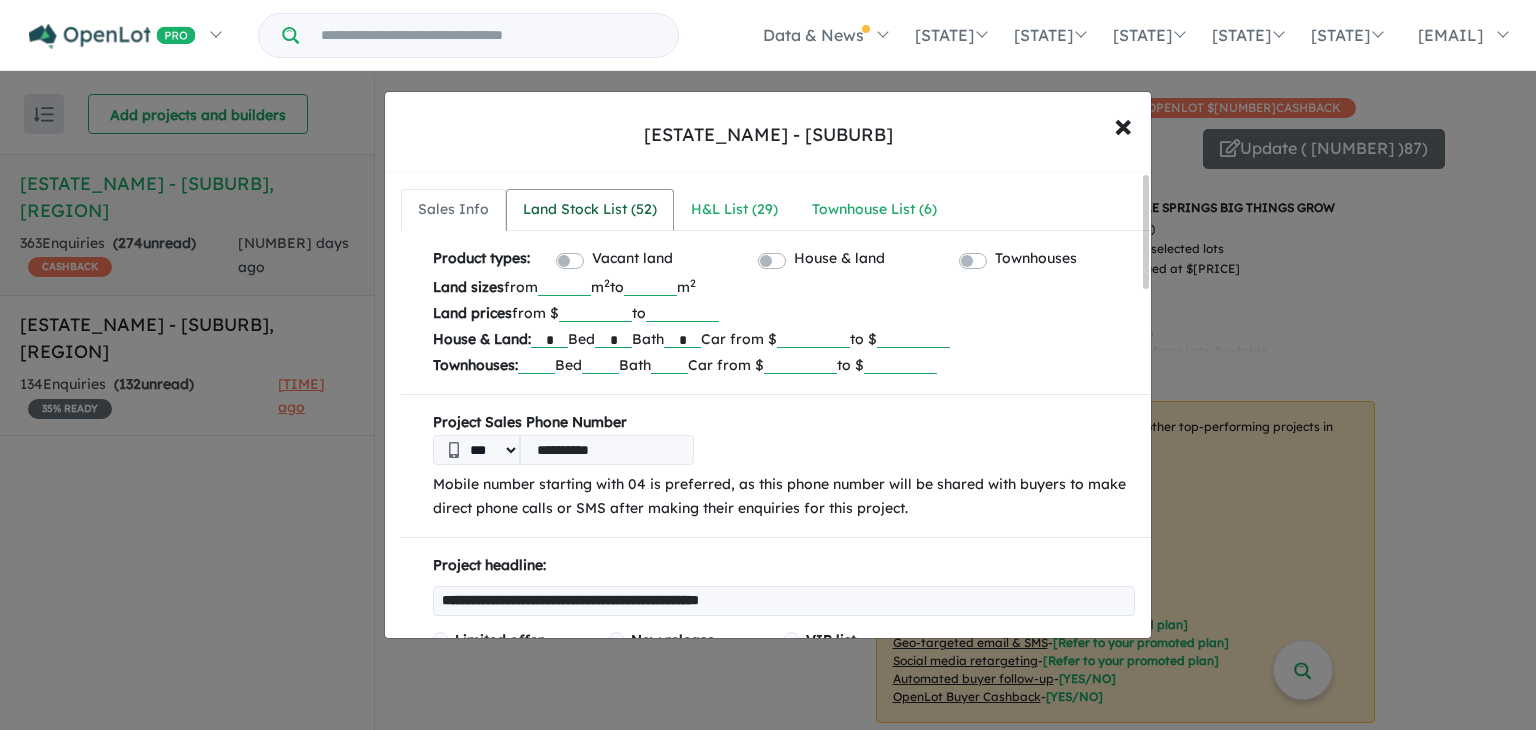 click on "Land Stock List ( 52 )" at bounding box center (590, 210) 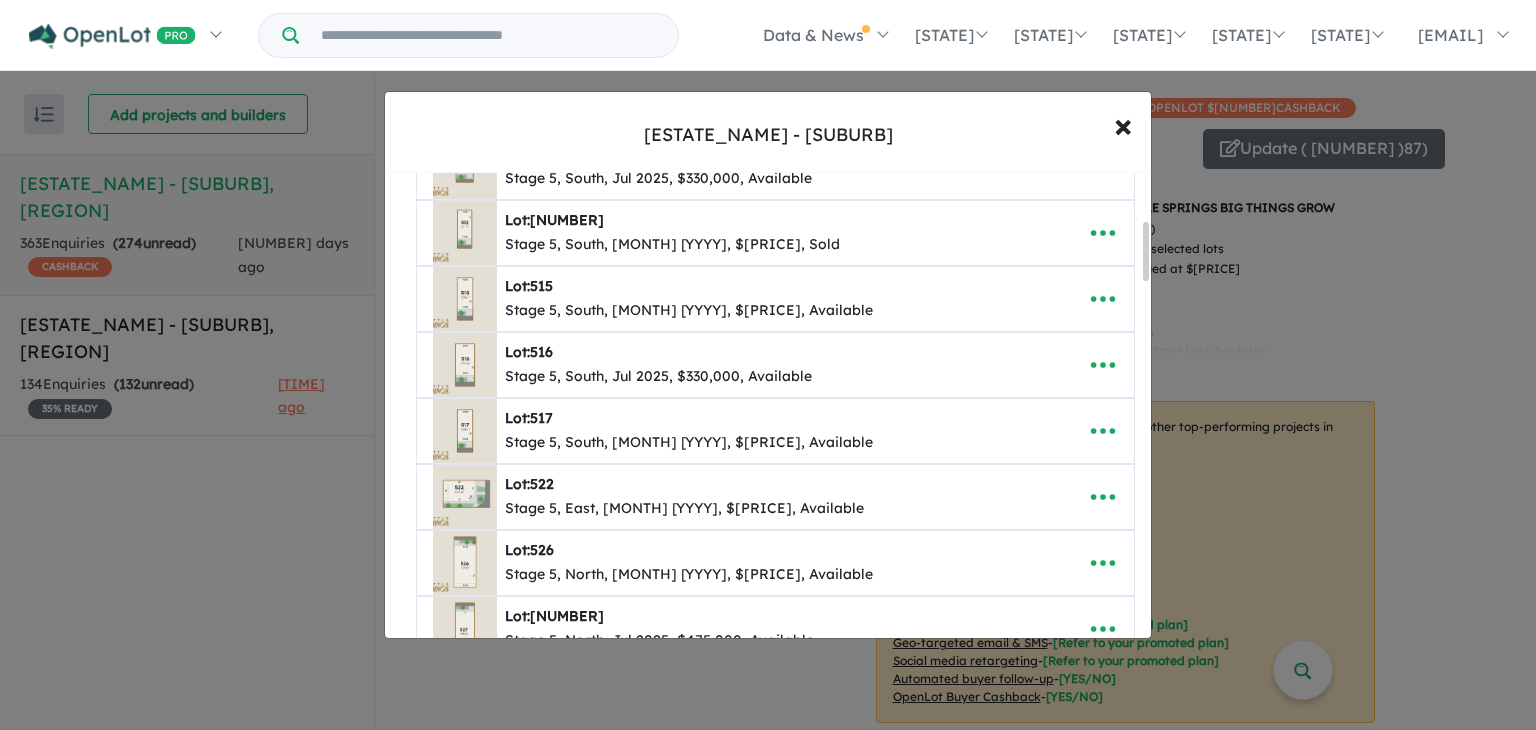 scroll, scrollTop: 386, scrollLeft: 0, axis: vertical 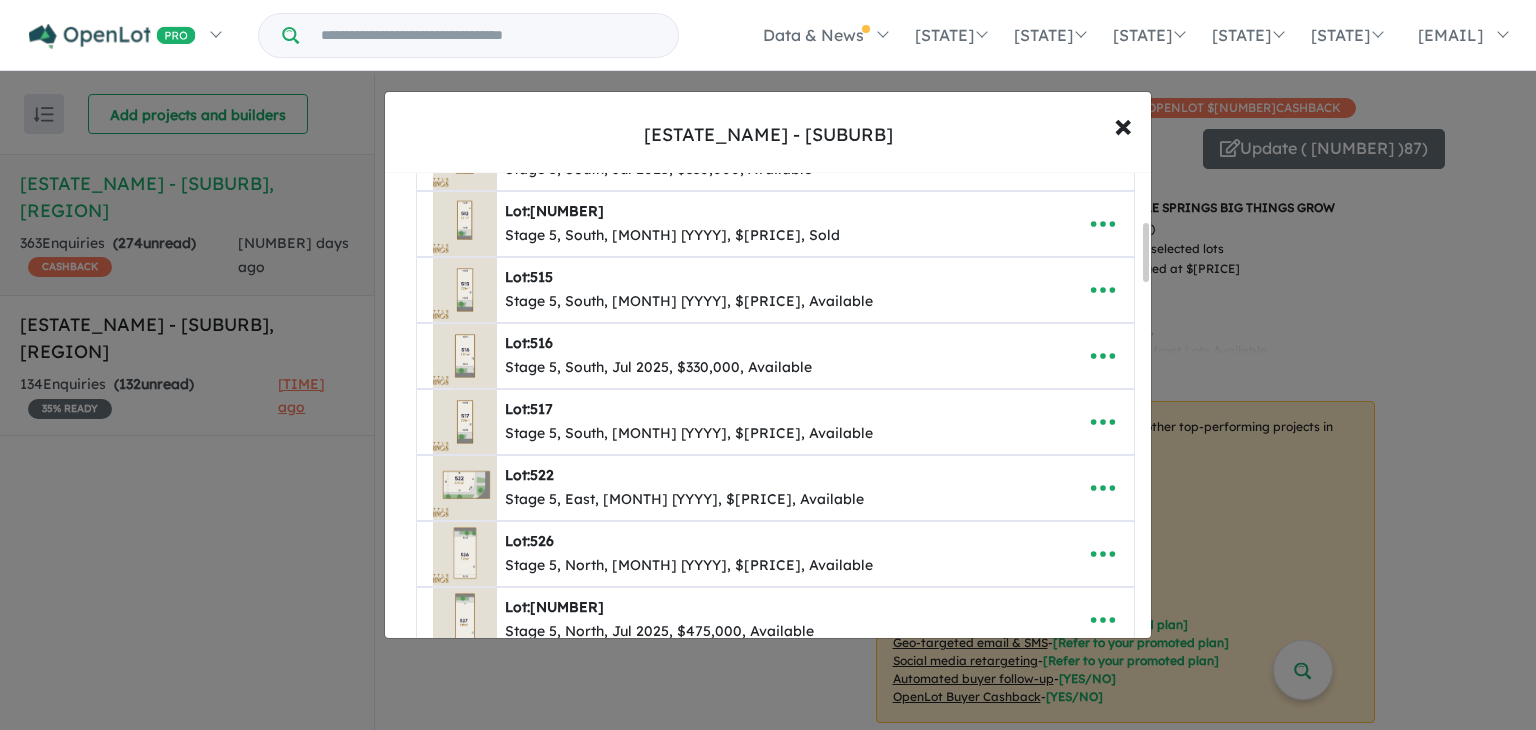 drag, startPoint x: 1145, startPoint y: 218, endPoint x: 1155, endPoint y: 266, distance: 49.0306 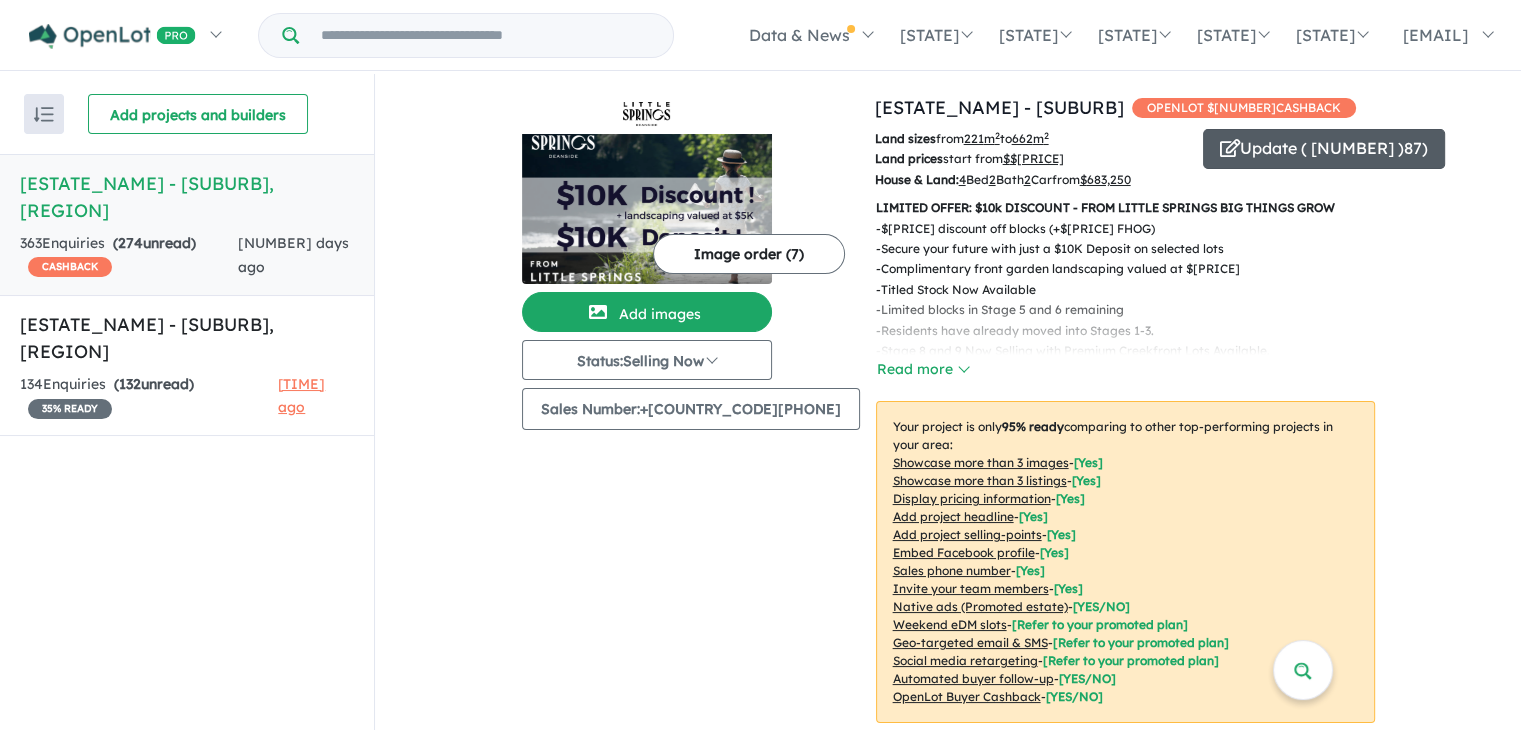 click on "Update ( 87 )" at bounding box center [1324, 149] 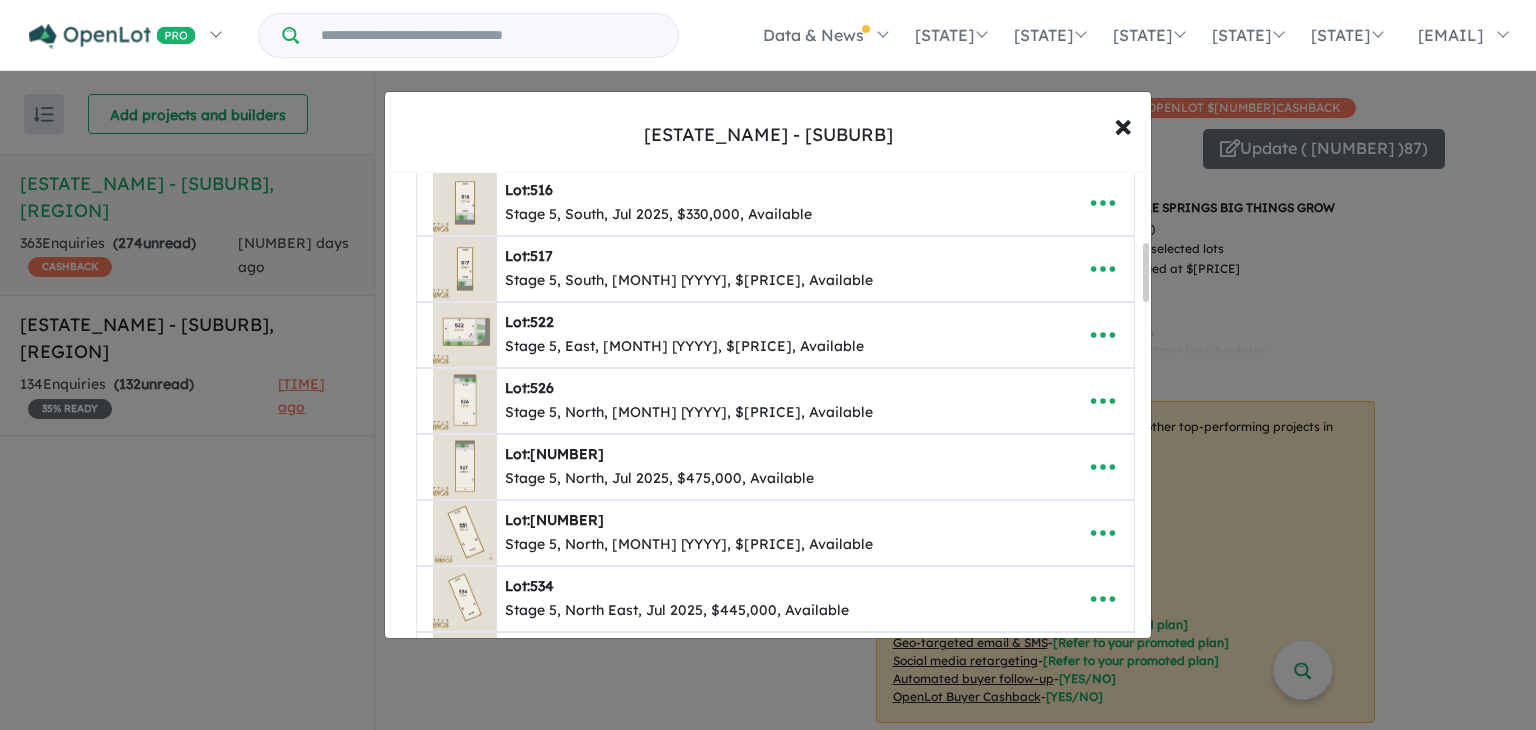 scroll, scrollTop: 547, scrollLeft: 0, axis: vertical 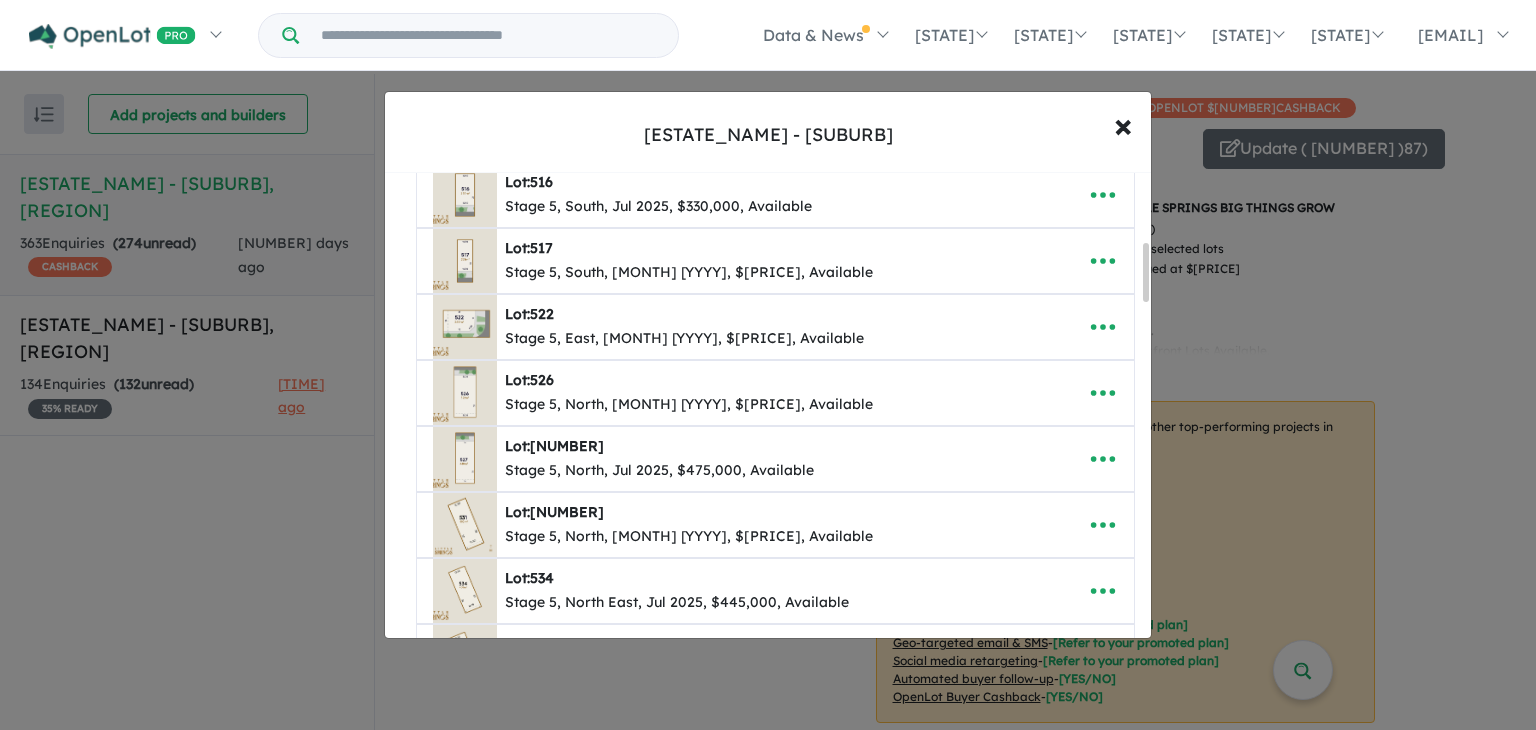 drag, startPoint x: 1148, startPoint y: 217, endPoint x: 1151, endPoint y: 285, distance: 68.06615 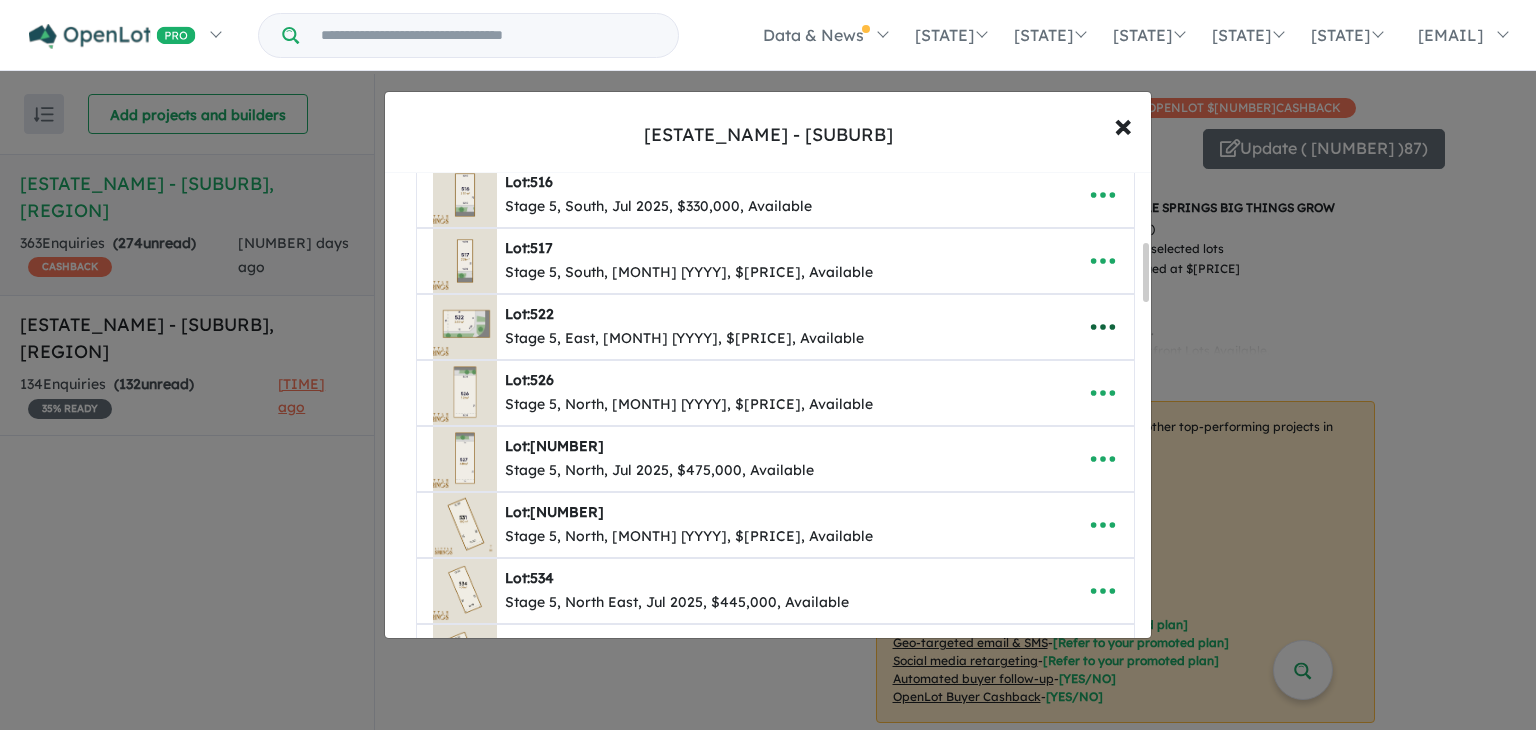 click at bounding box center [1103, 327] 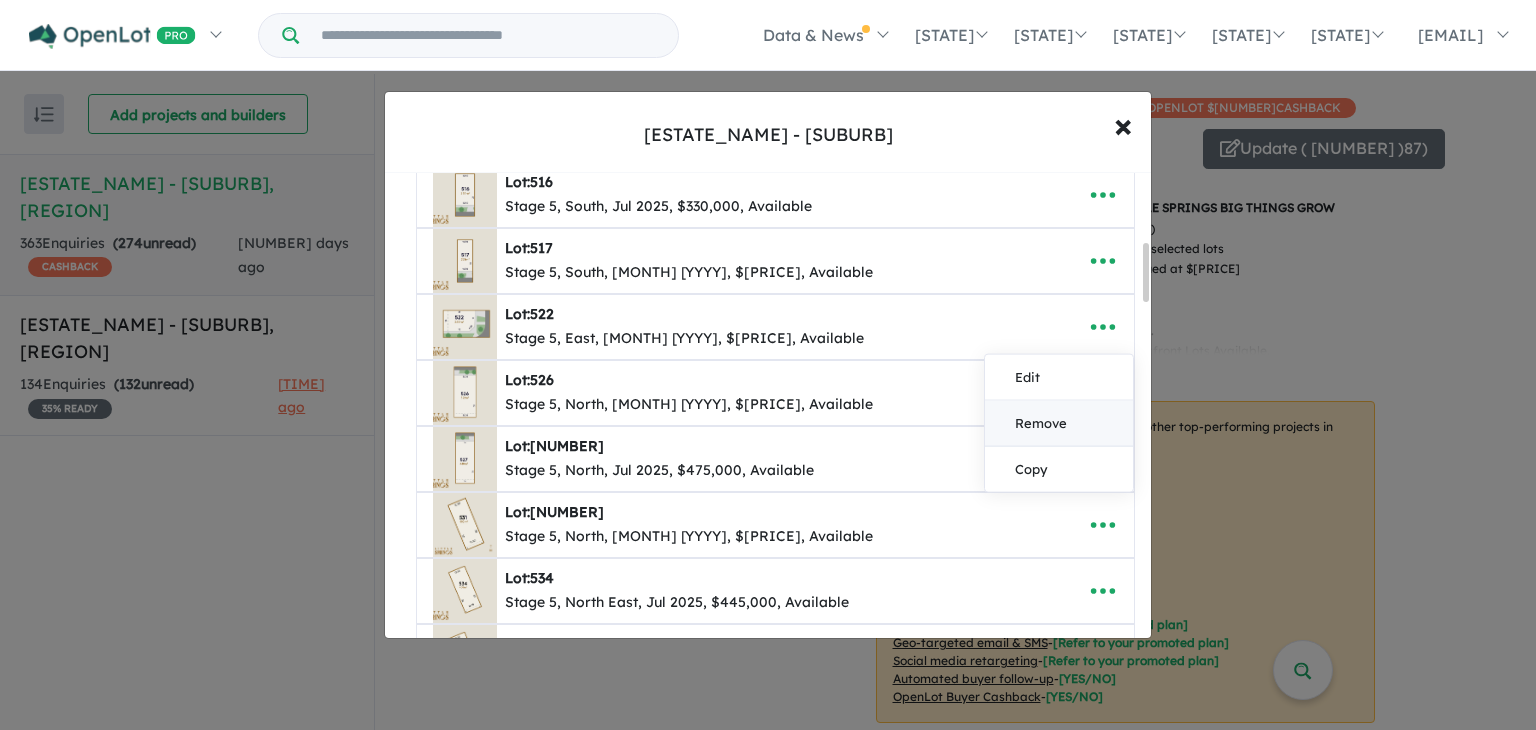 click on "Remove" at bounding box center (1059, 424) 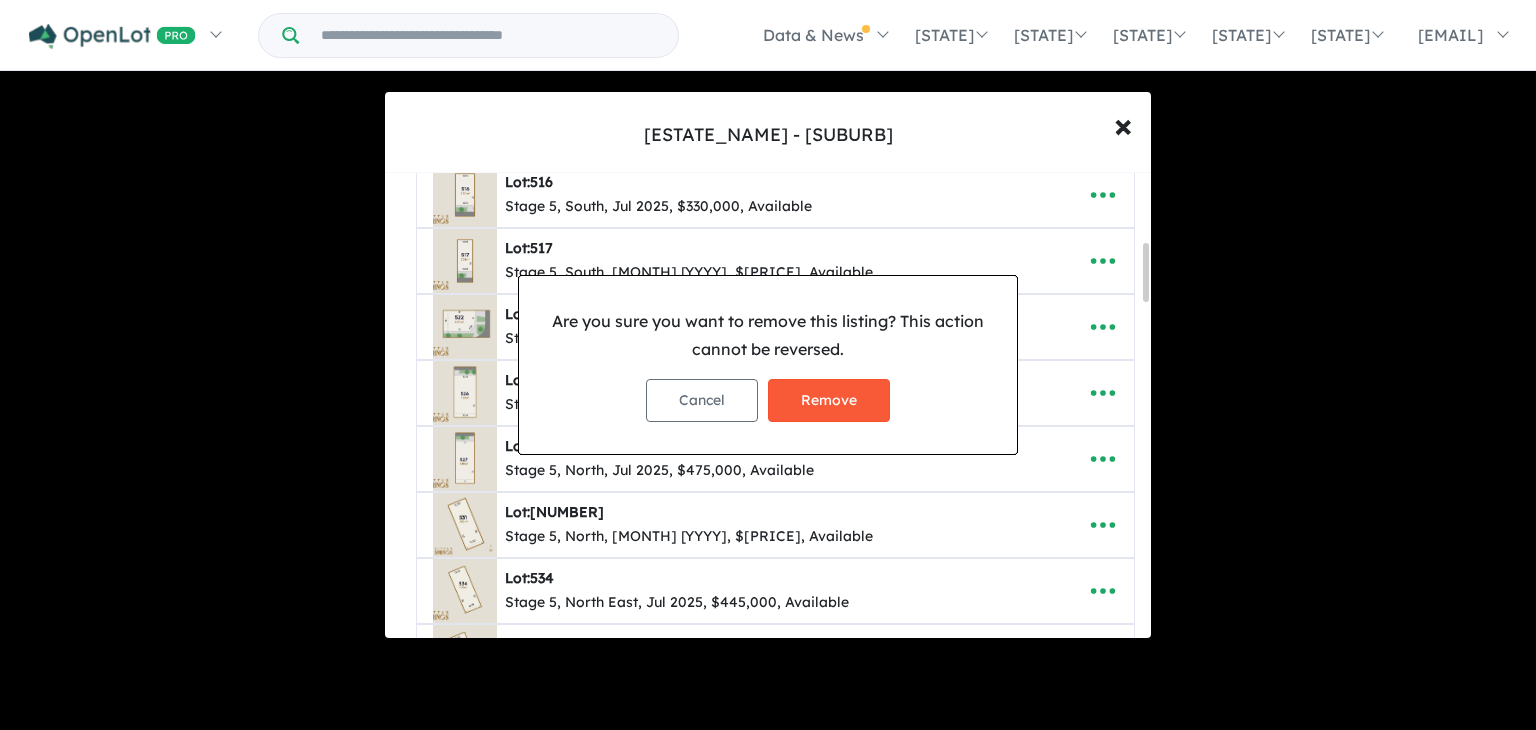 click on "Remove" at bounding box center (829, 400) 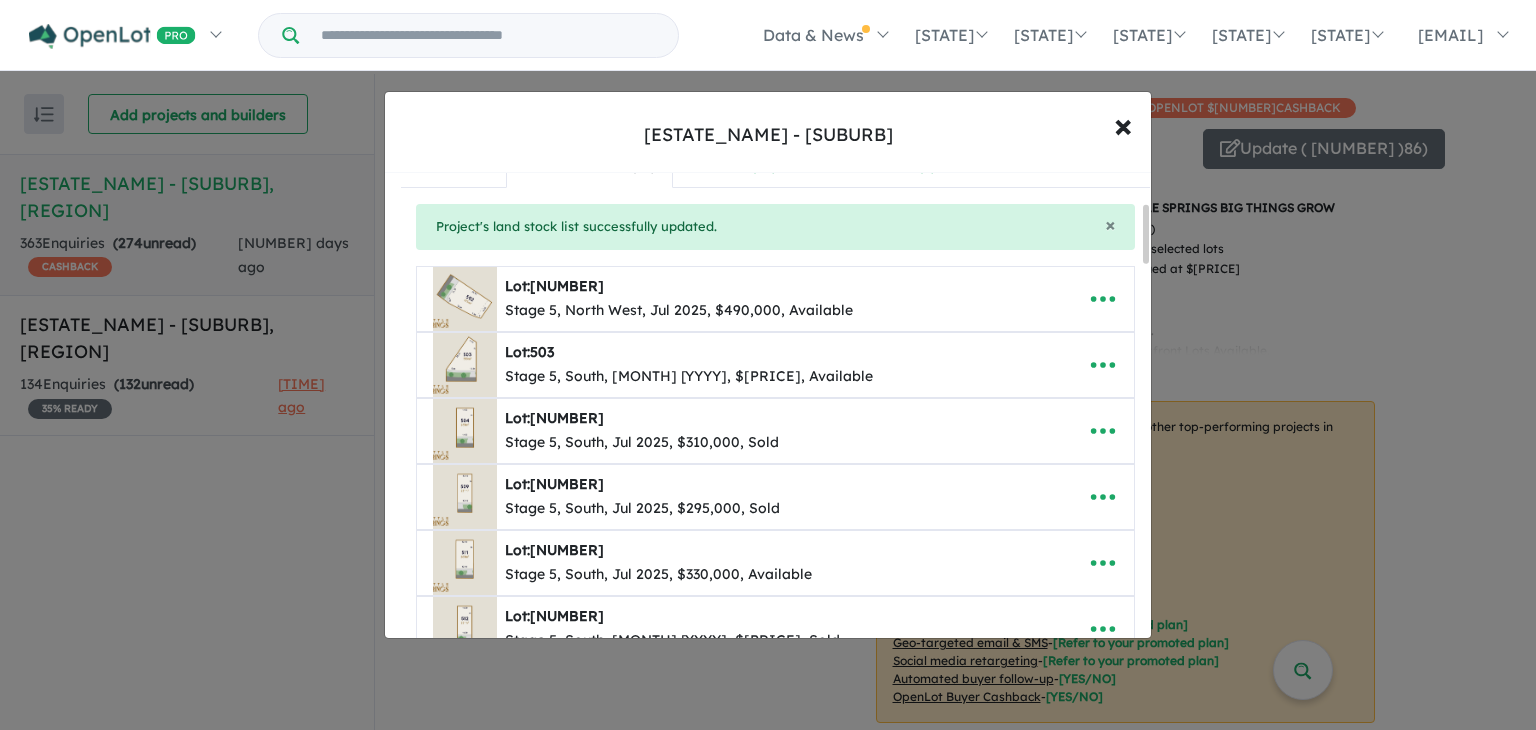 scroll, scrollTop: 0, scrollLeft: 0, axis: both 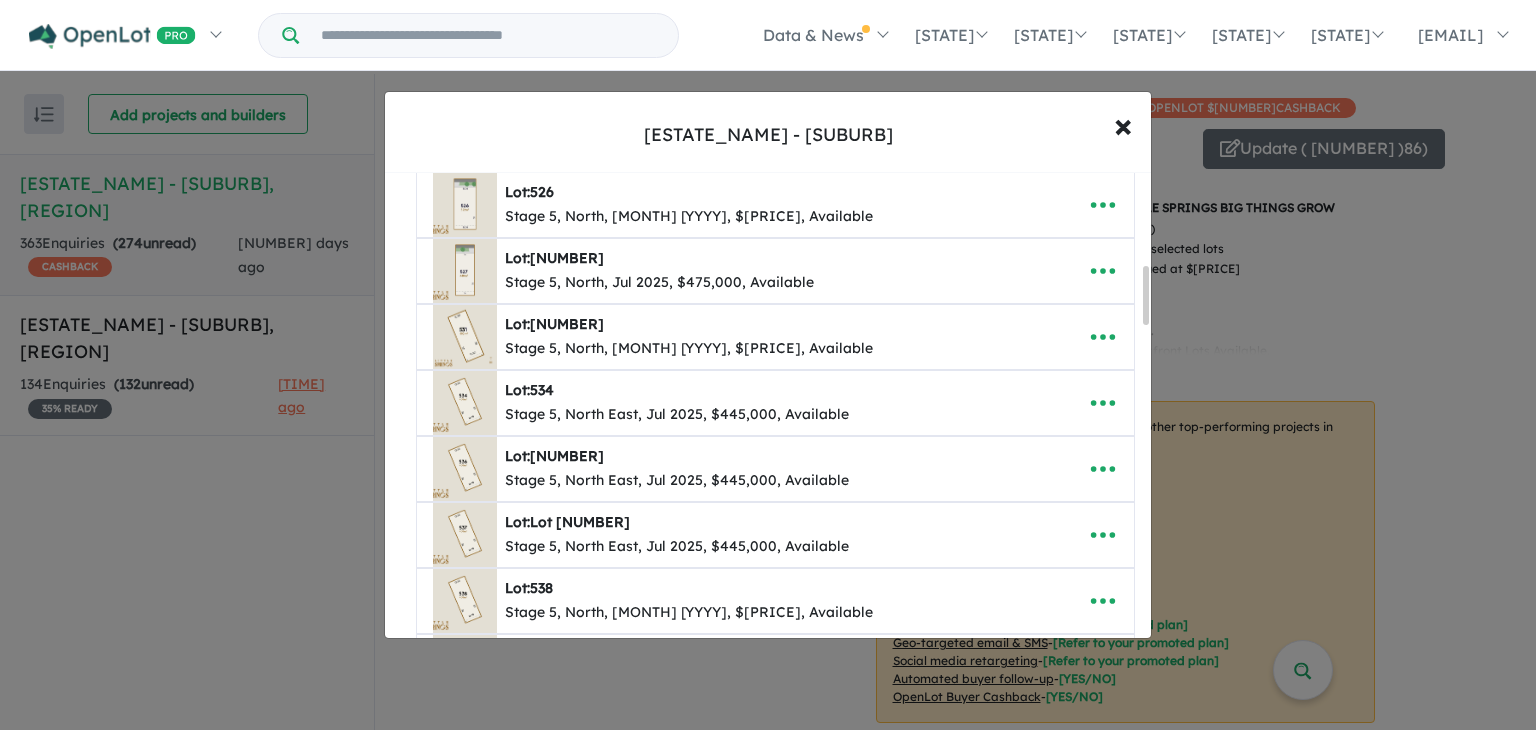 drag, startPoint x: 1146, startPoint y: 210, endPoint x: 1144, endPoint y: 301, distance: 91.02197 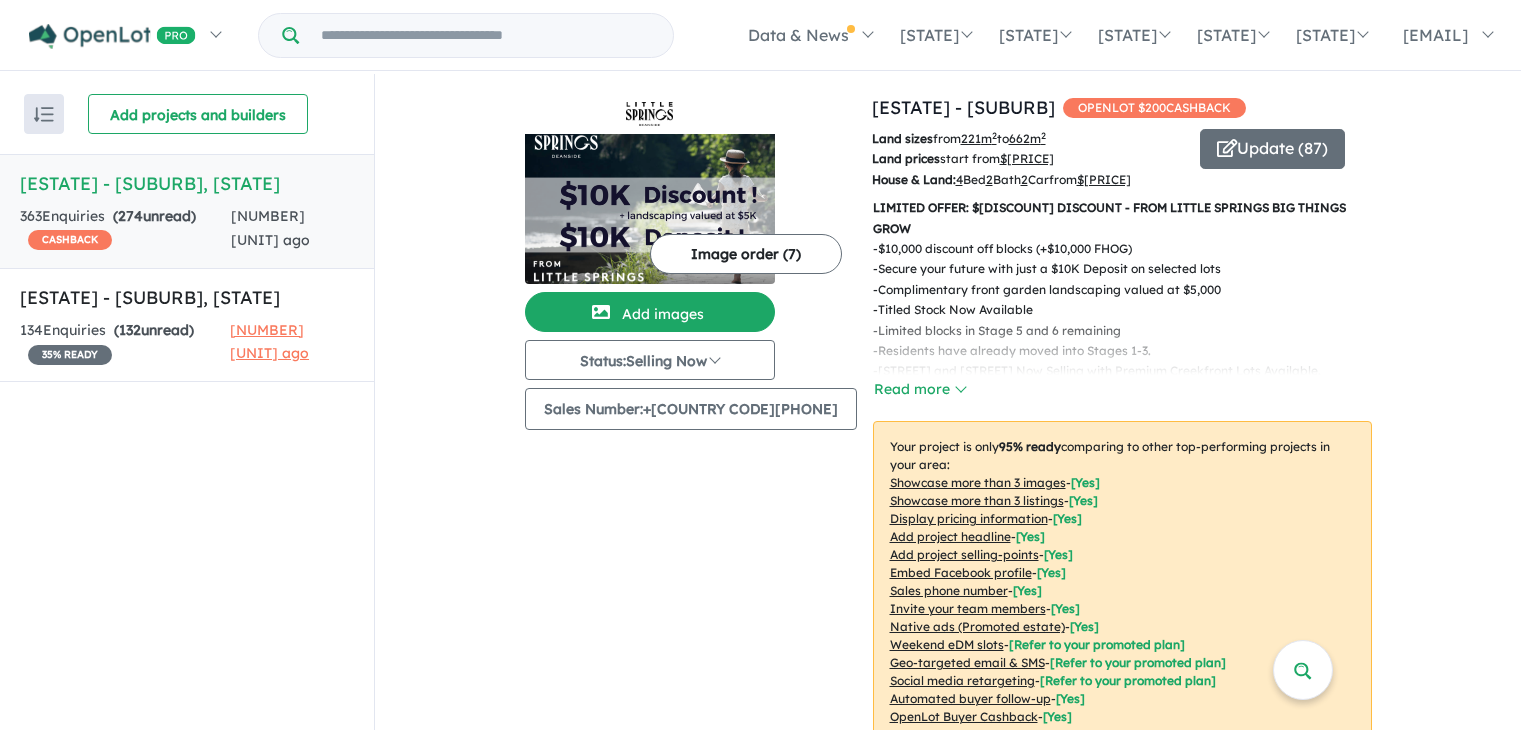 scroll, scrollTop: 0, scrollLeft: 0, axis: both 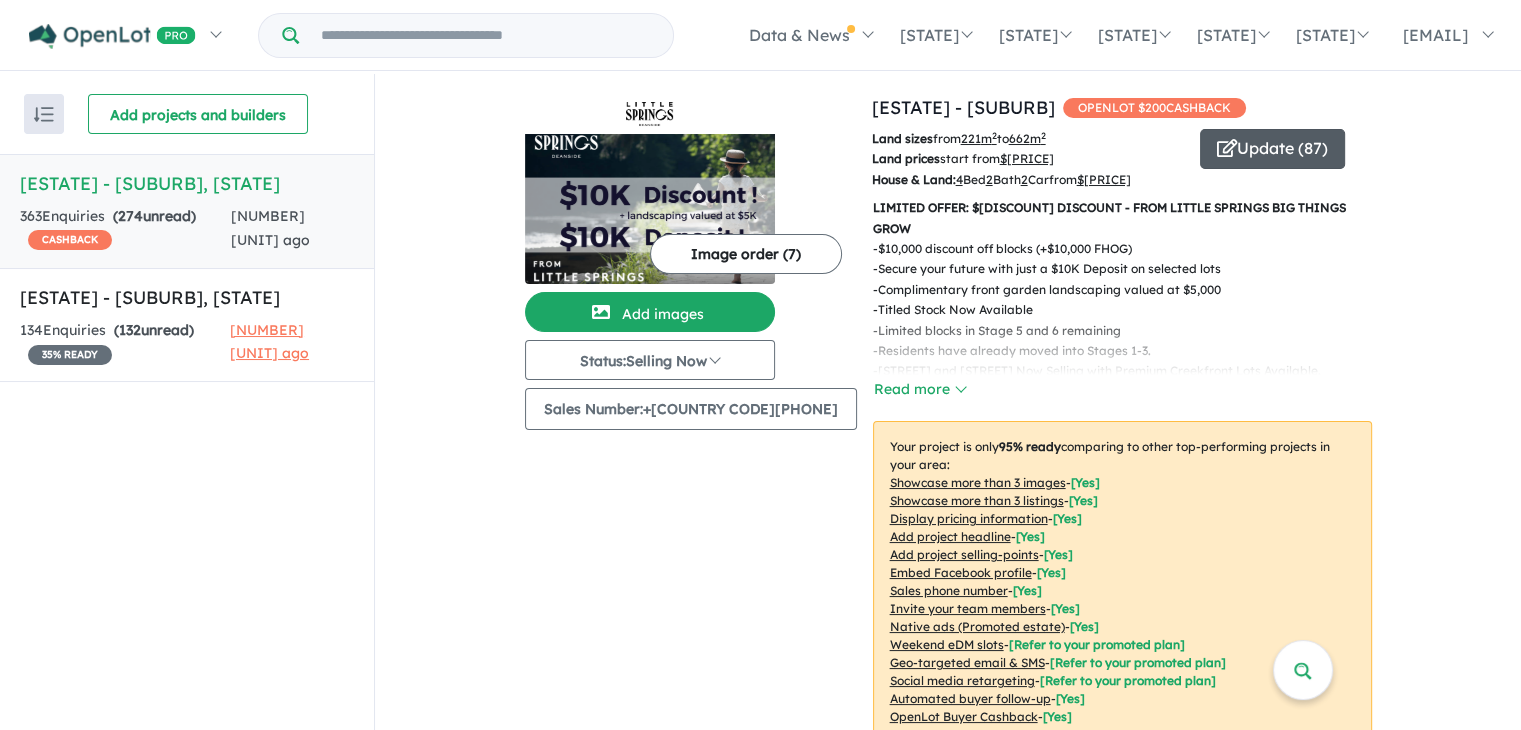 click on "Update ( 87 )" at bounding box center (1272, 149) 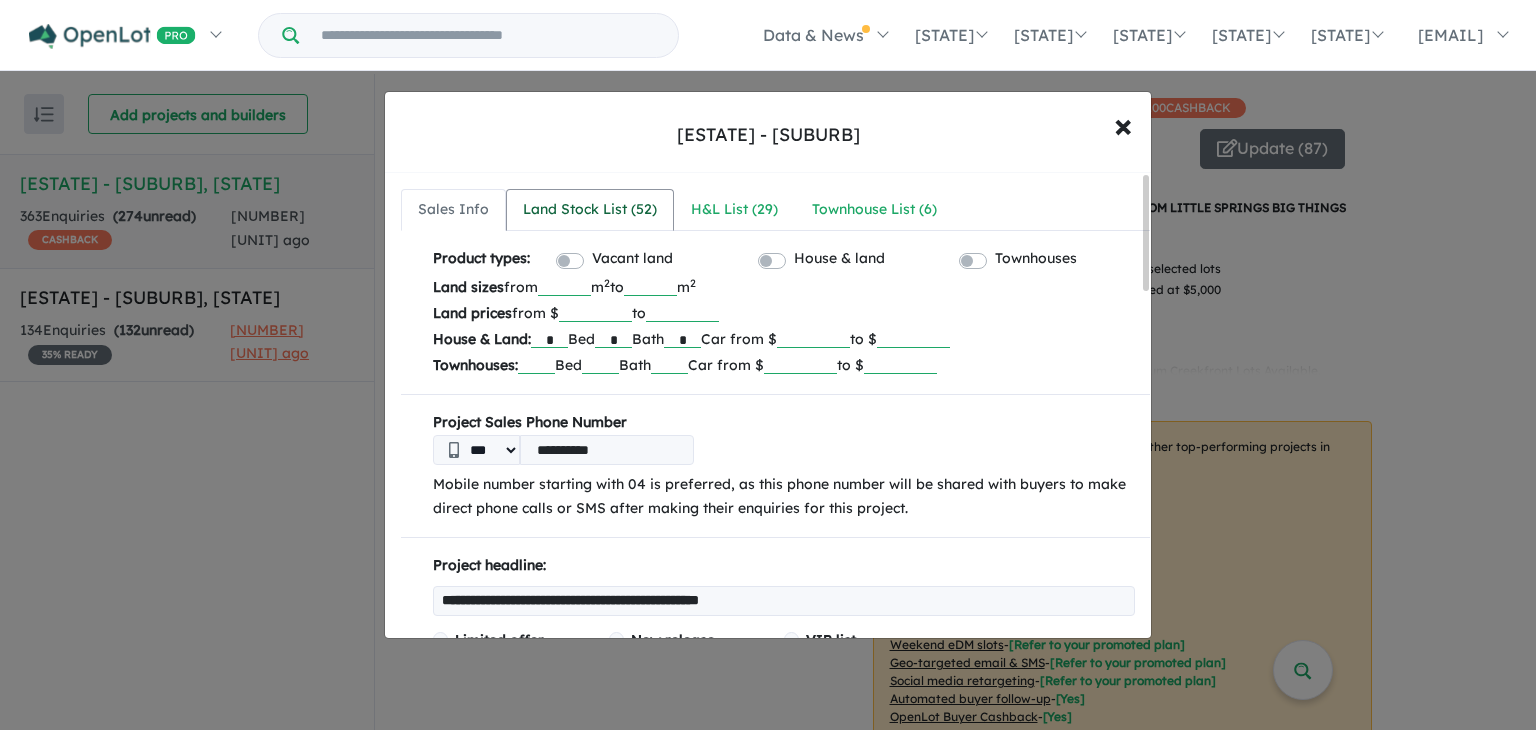 click on "Land Stock List ( 52 )" at bounding box center [590, 210] 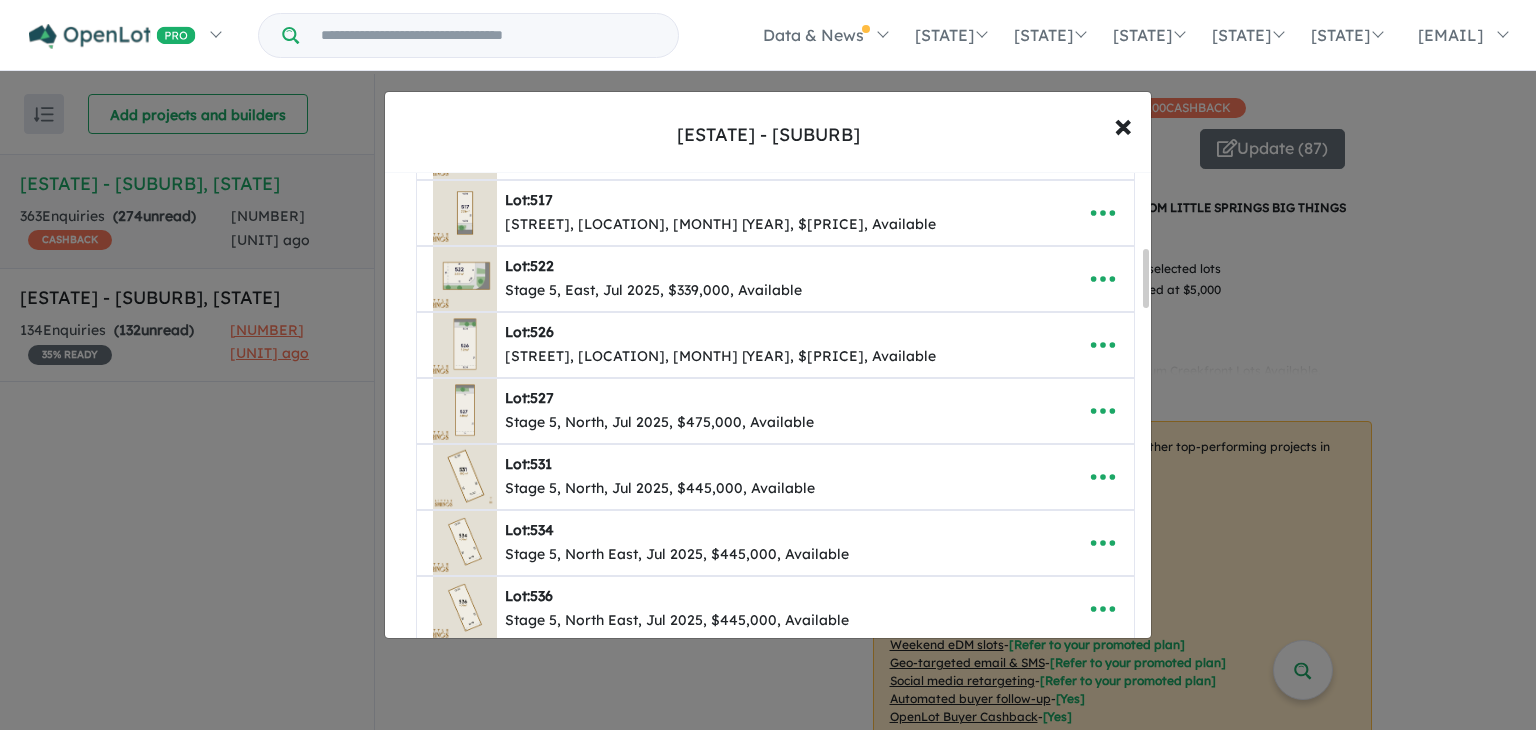 scroll, scrollTop: 587, scrollLeft: 0, axis: vertical 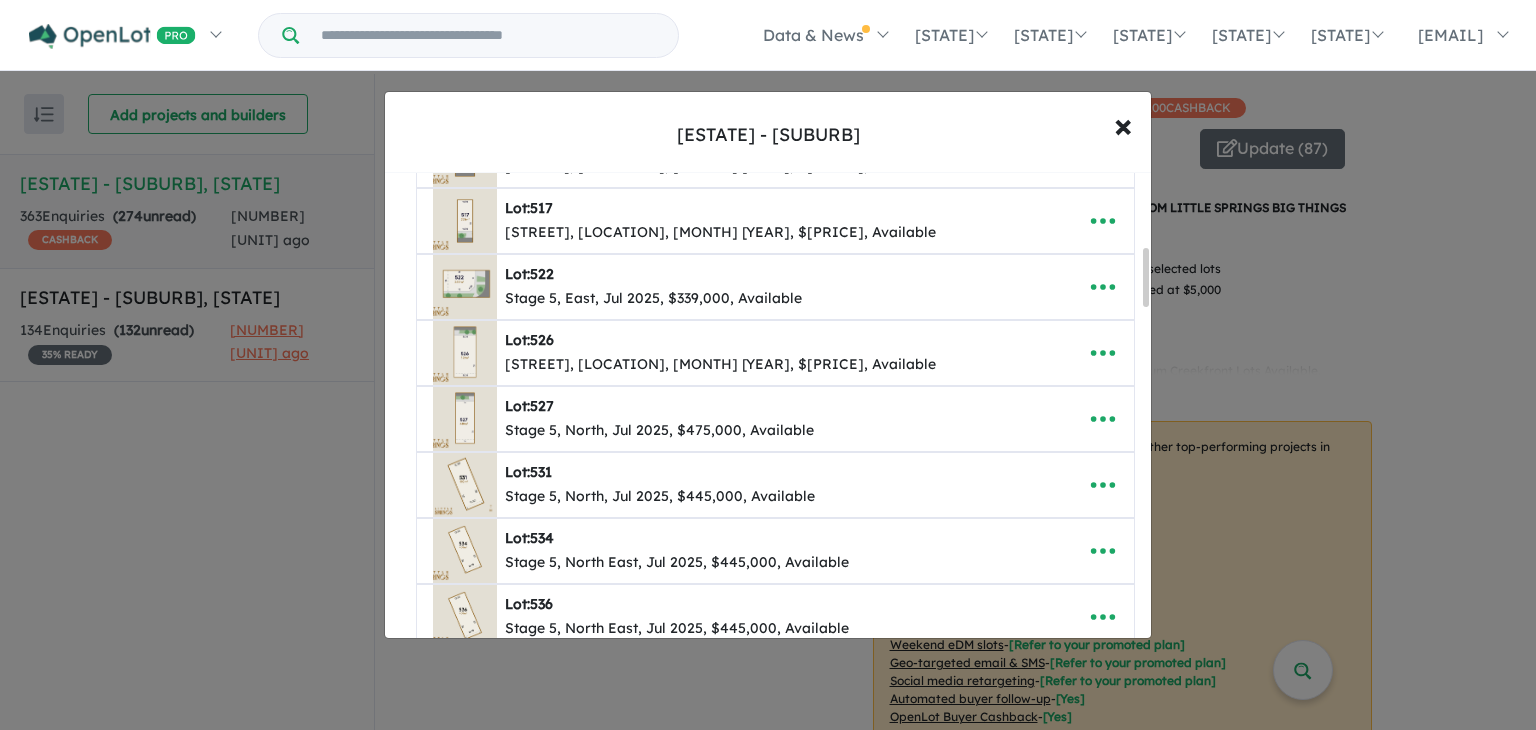 drag, startPoint x: 1148, startPoint y: 217, endPoint x: 1137, endPoint y: 290, distance: 73.82411 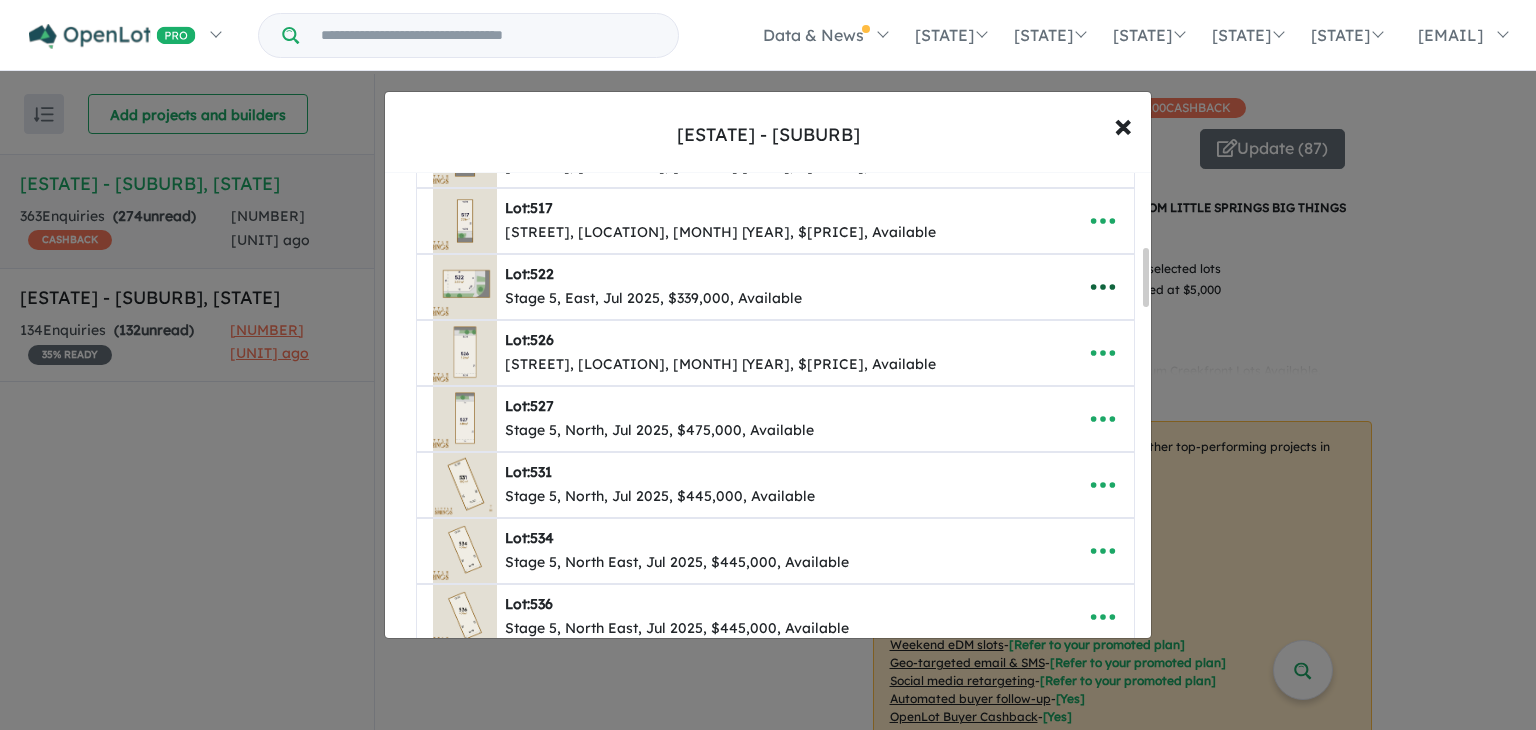 click at bounding box center [1103, 287] 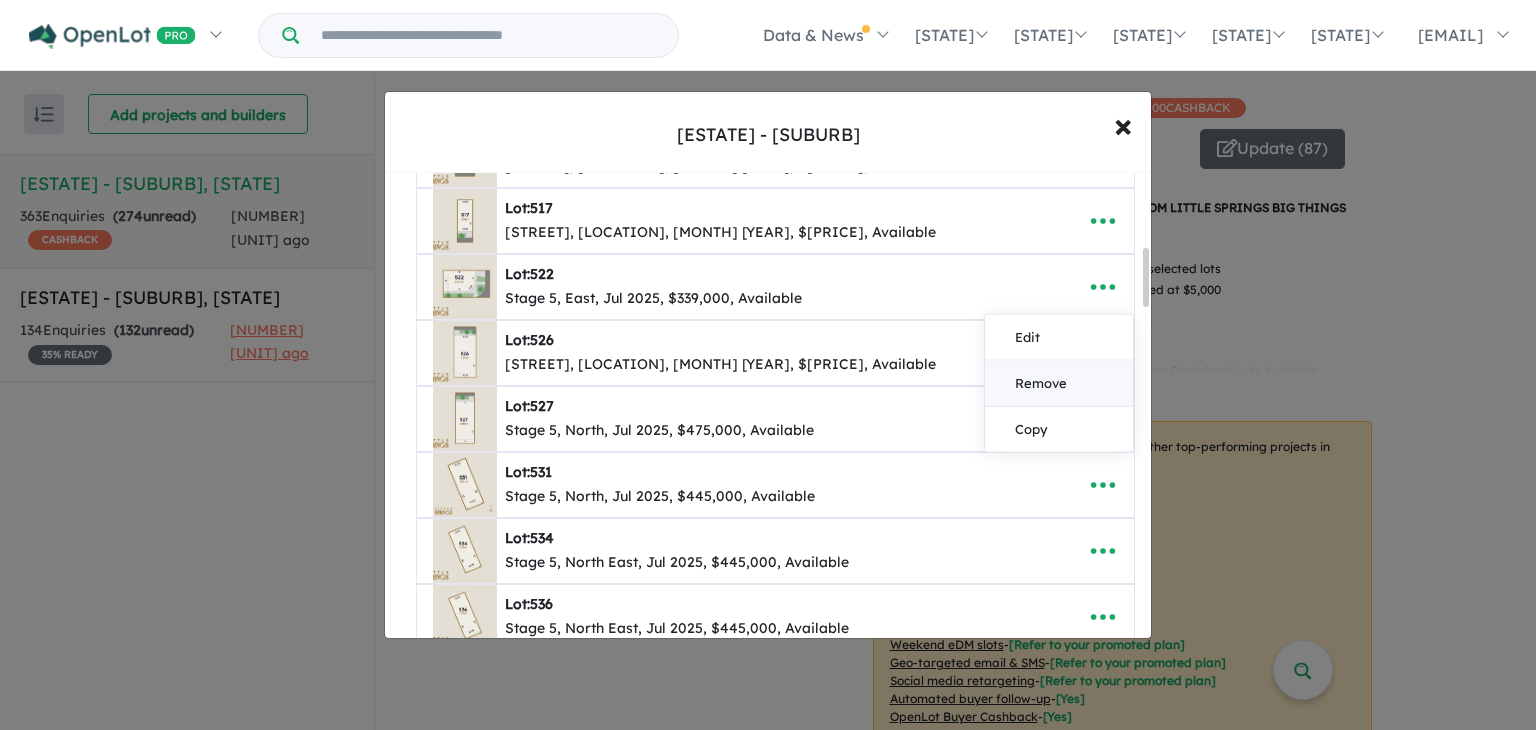 click on "Remove" at bounding box center [1059, 384] 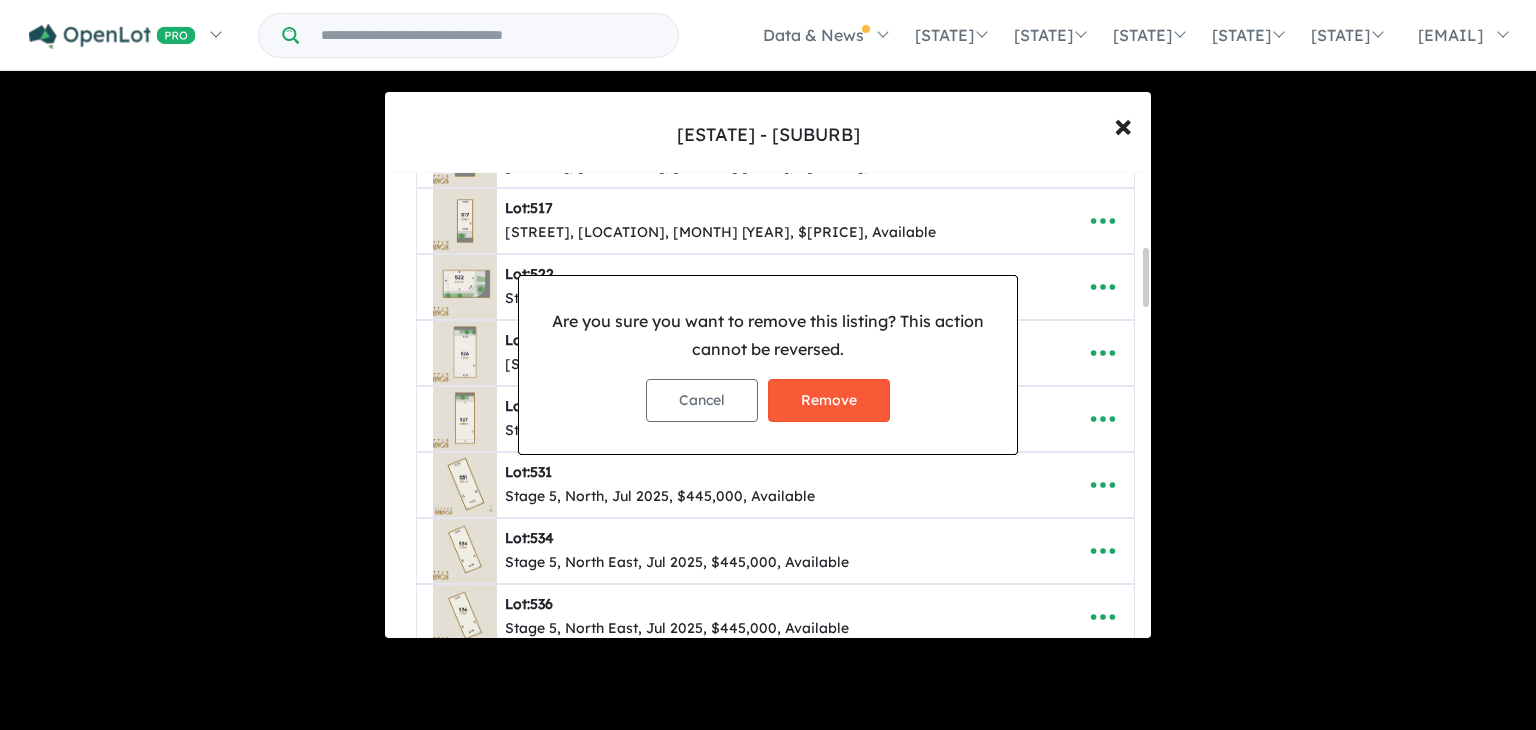 click on "Remove" at bounding box center [829, 400] 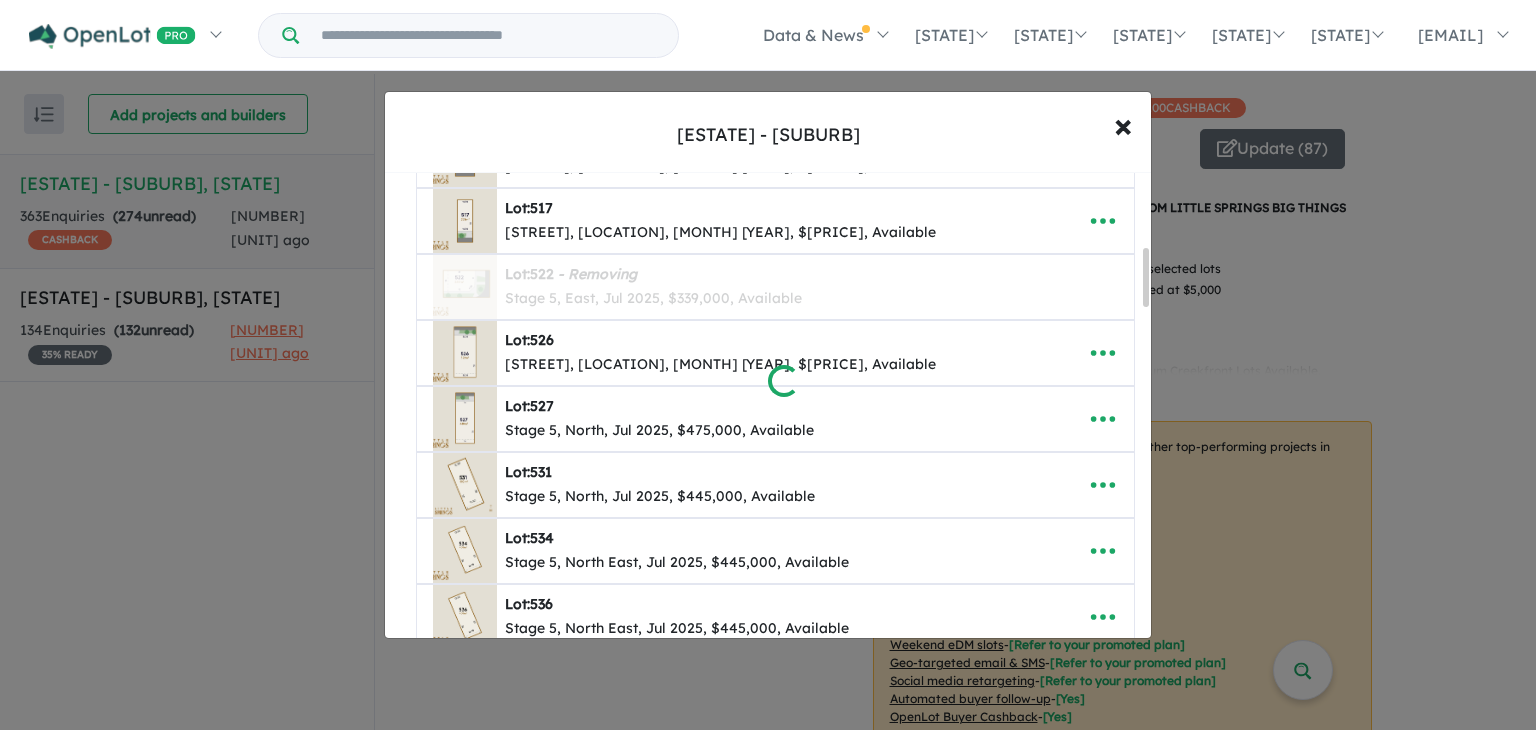 drag, startPoint x: 1147, startPoint y: 274, endPoint x: 1148, endPoint y: 292, distance: 18.027756 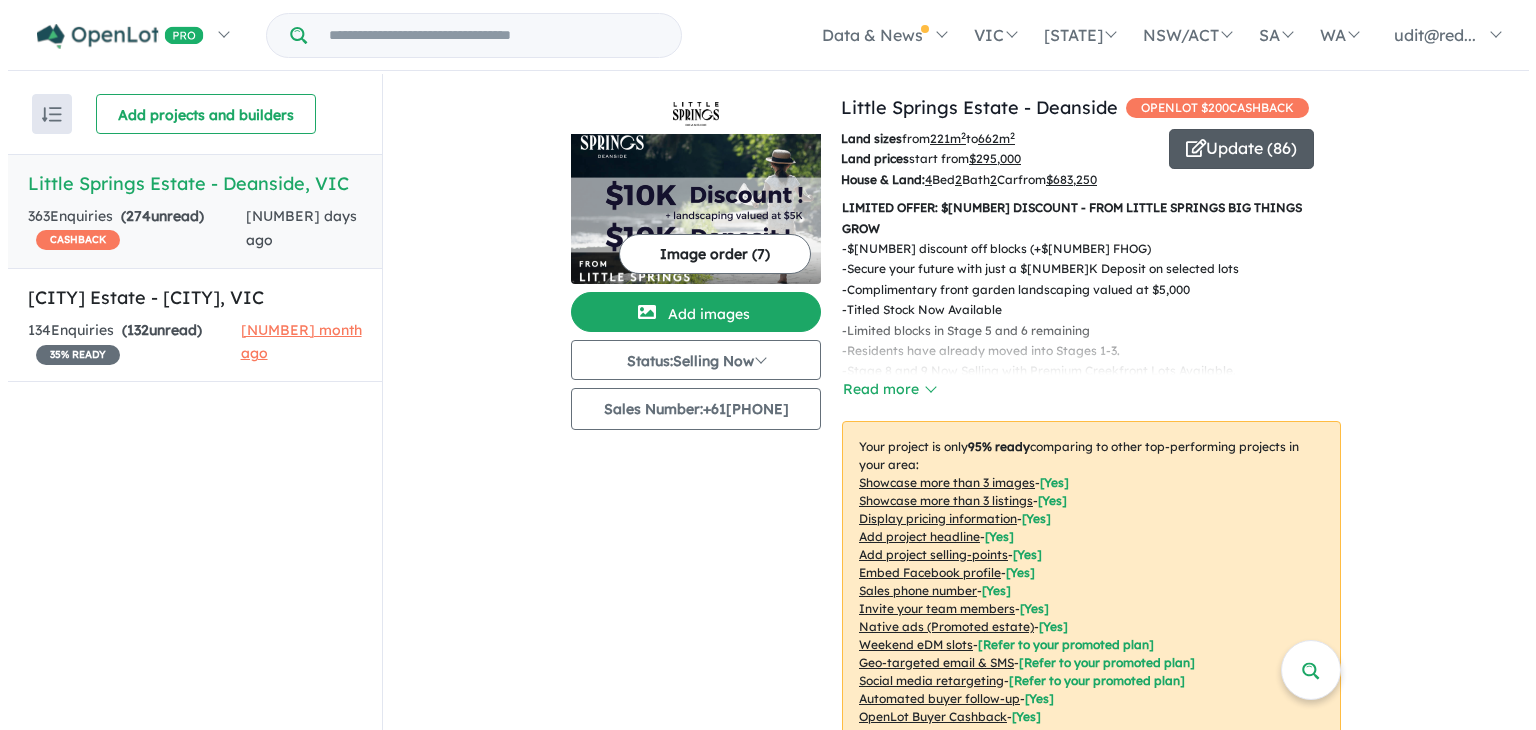 scroll, scrollTop: 0, scrollLeft: 0, axis: both 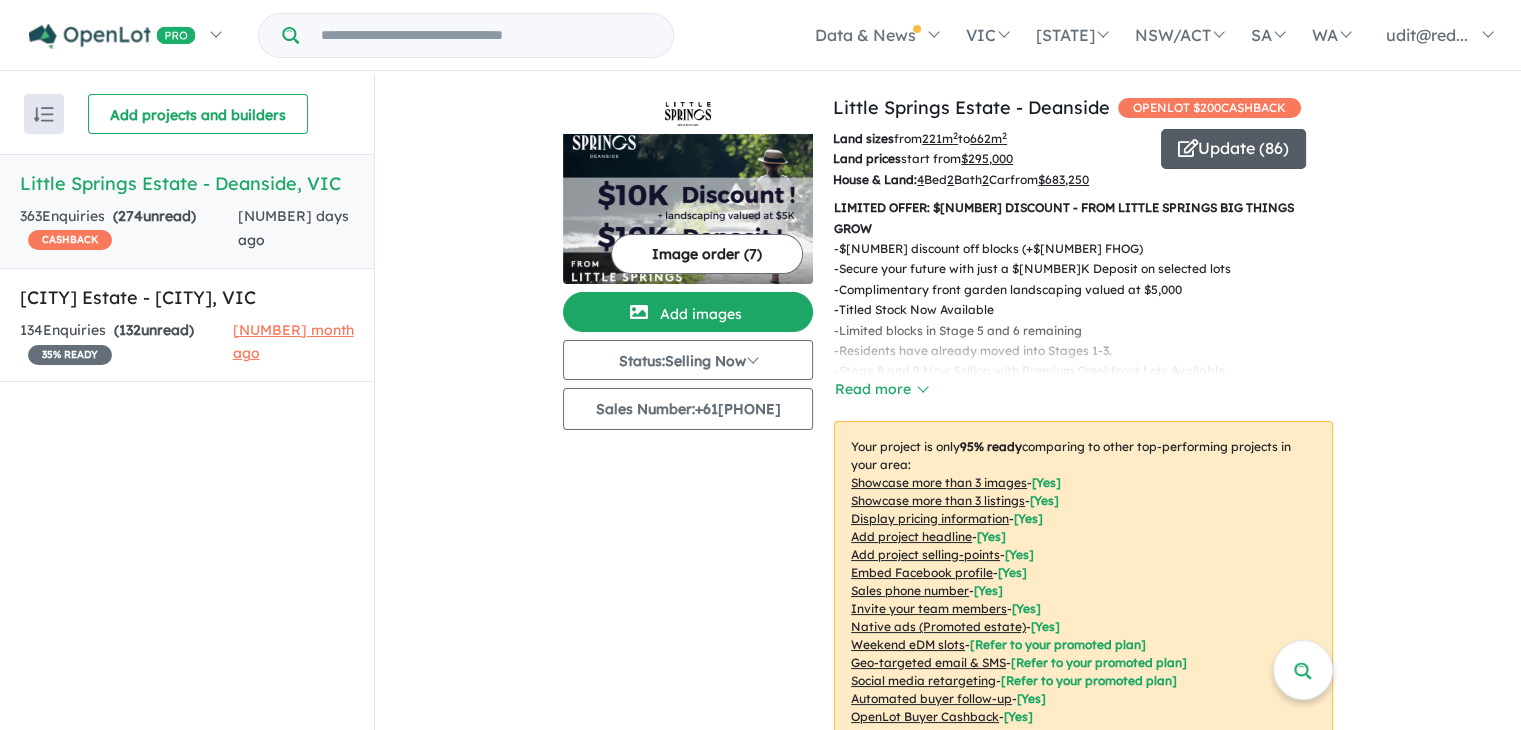 click on "Update ( [NUMBER] )" at bounding box center (1233, 149) 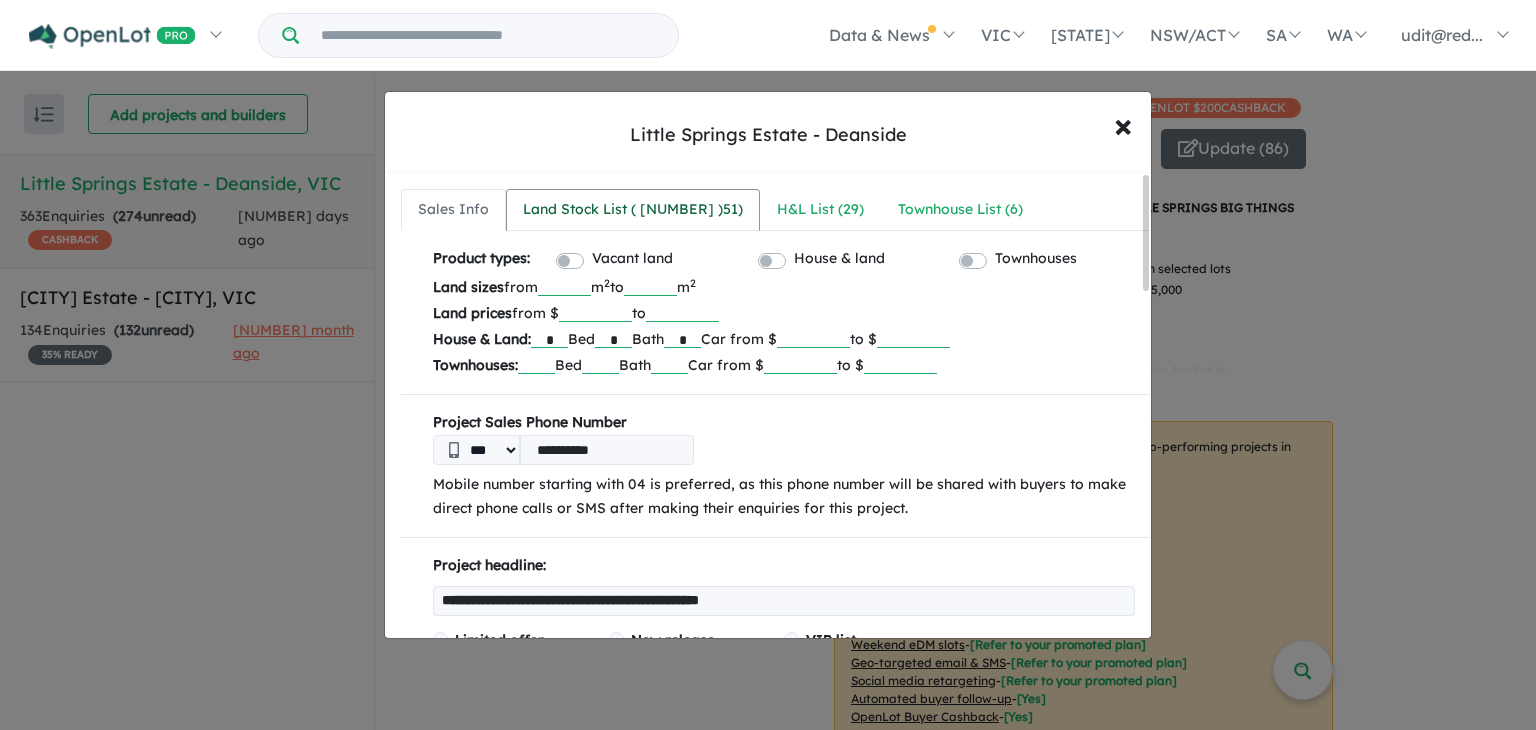 click on "Land Stock List ( [NUMBER] )" at bounding box center [633, 210] 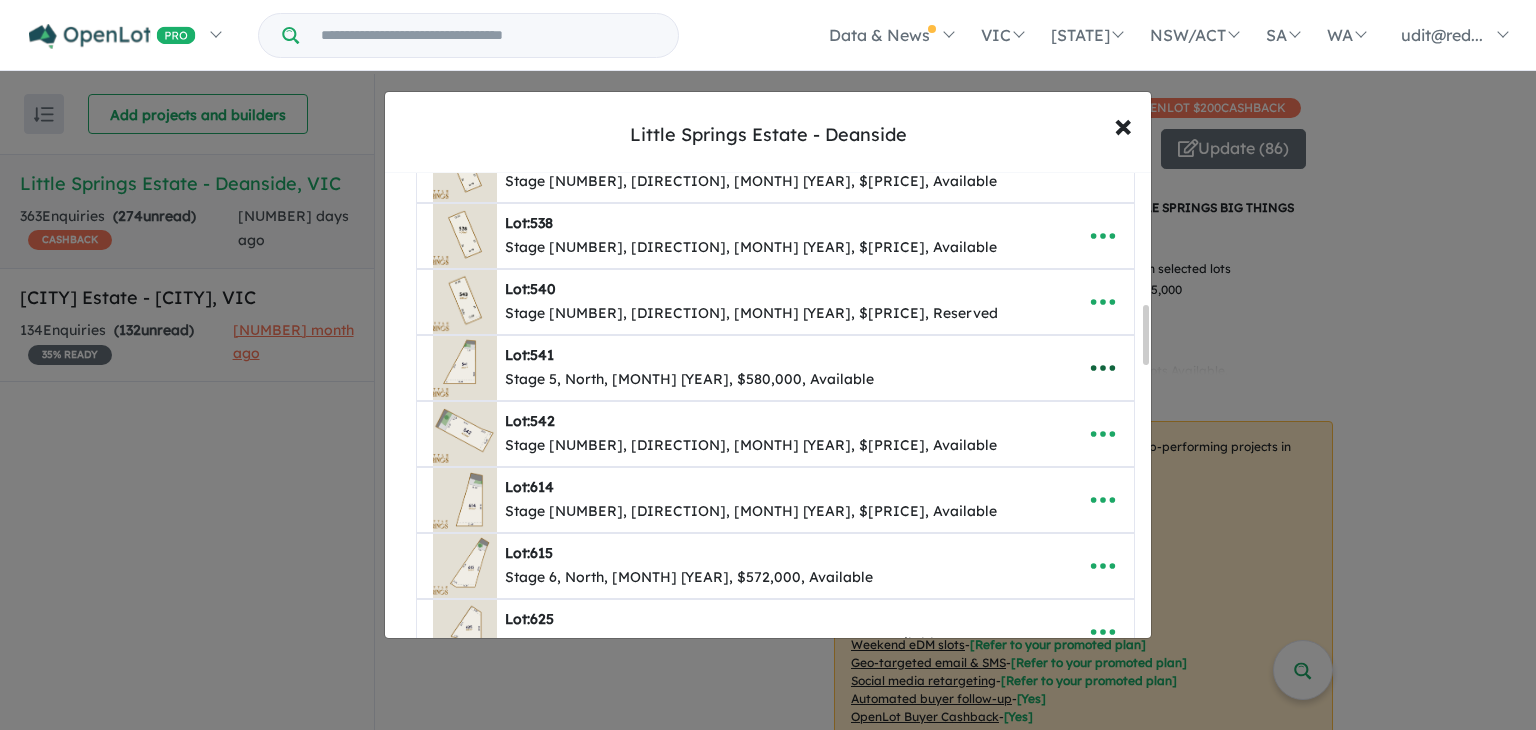 scroll, scrollTop: 1026, scrollLeft: 0, axis: vertical 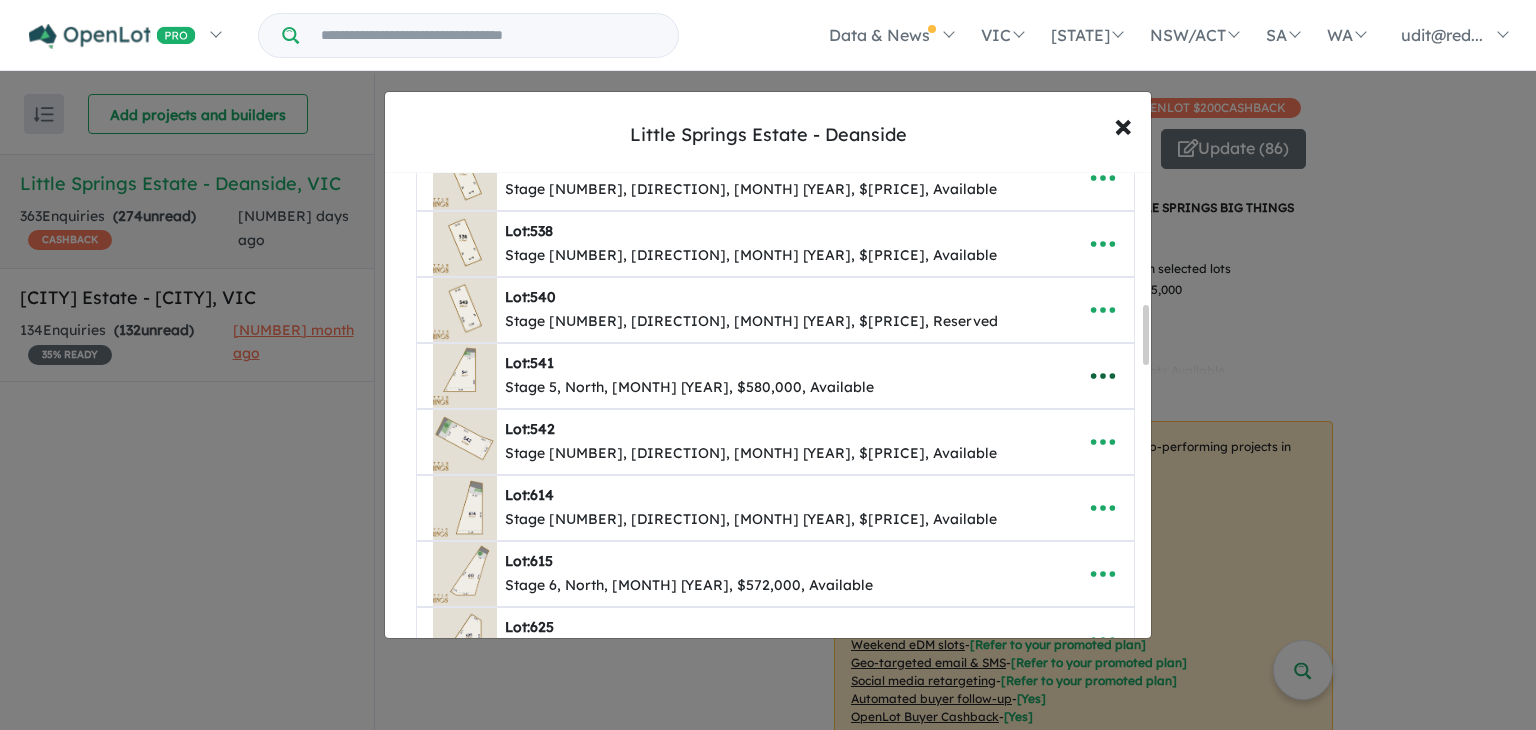 drag, startPoint x: 1144, startPoint y: 221, endPoint x: 1120, endPoint y: 351, distance: 132.19682 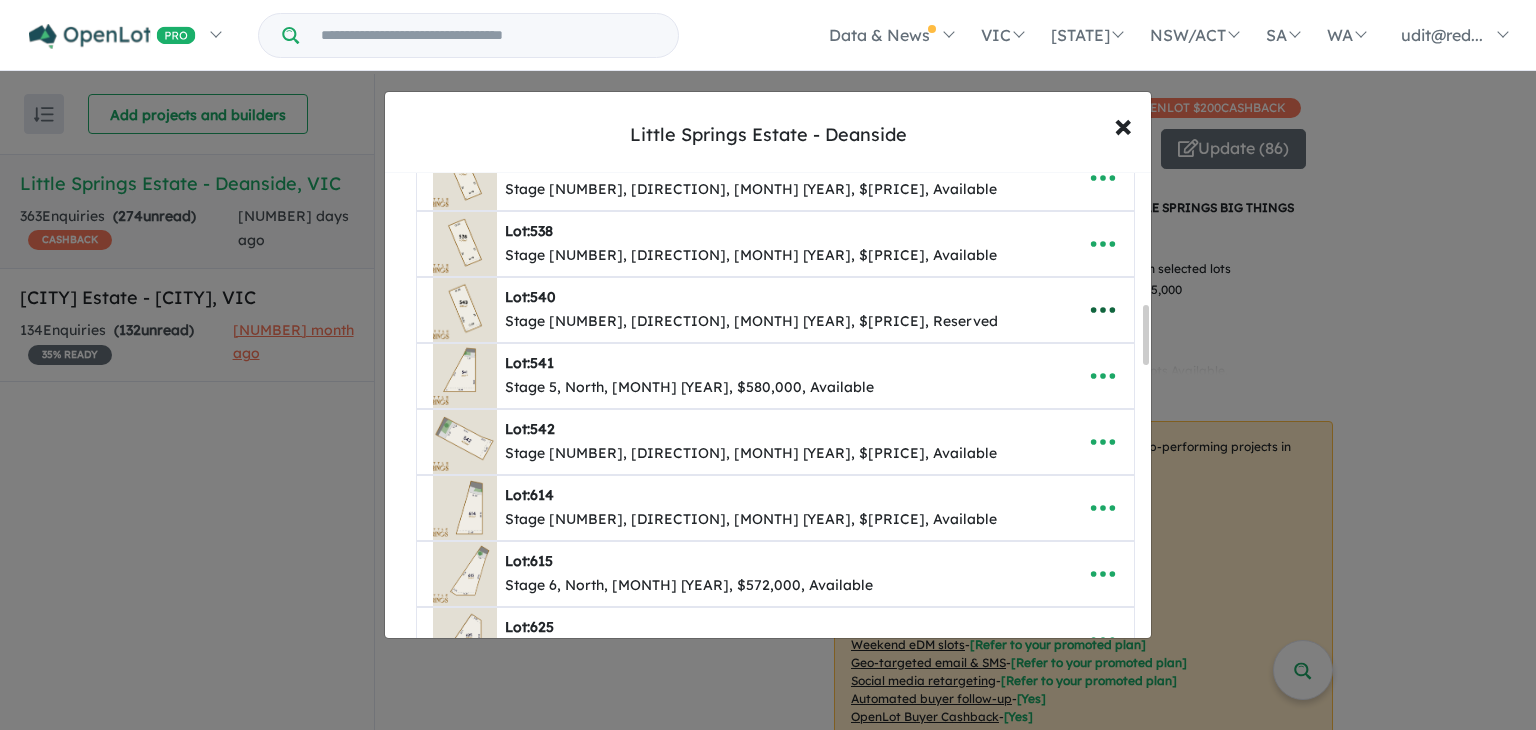 click at bounding box center [1103, 310] 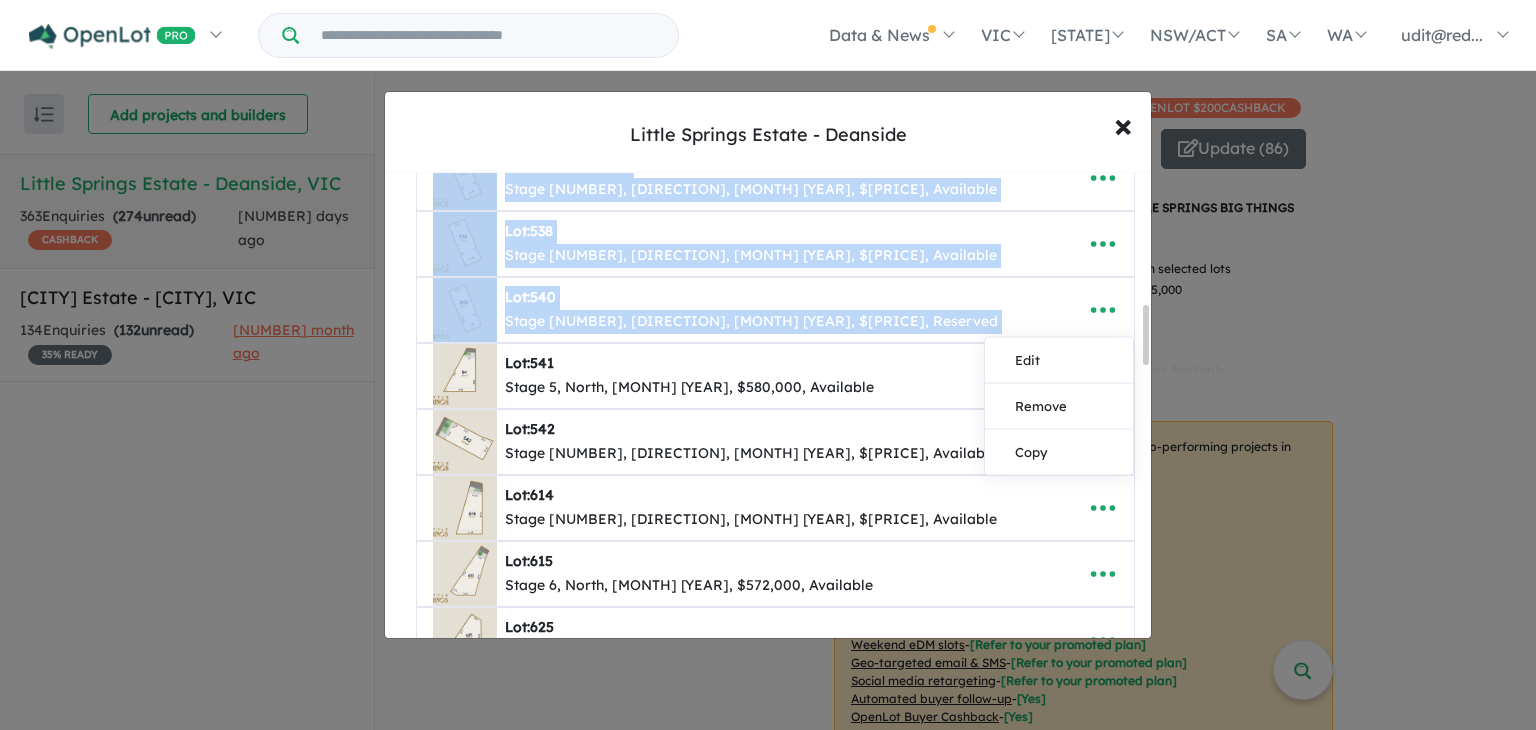 click on "**********" at bounding box center [768, 365] 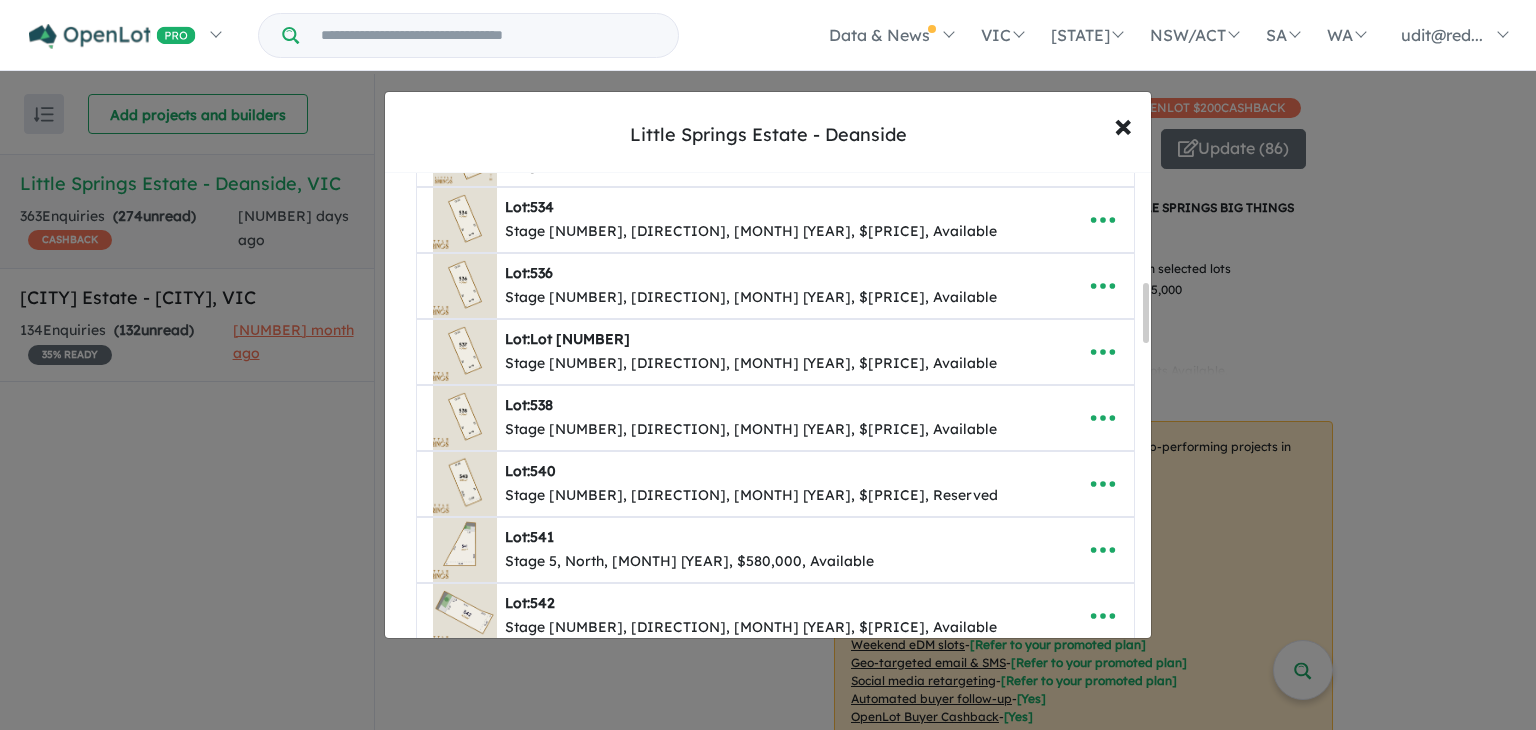 scroll, scrollTop: 844, scrollLeft: 0, axis: vertical 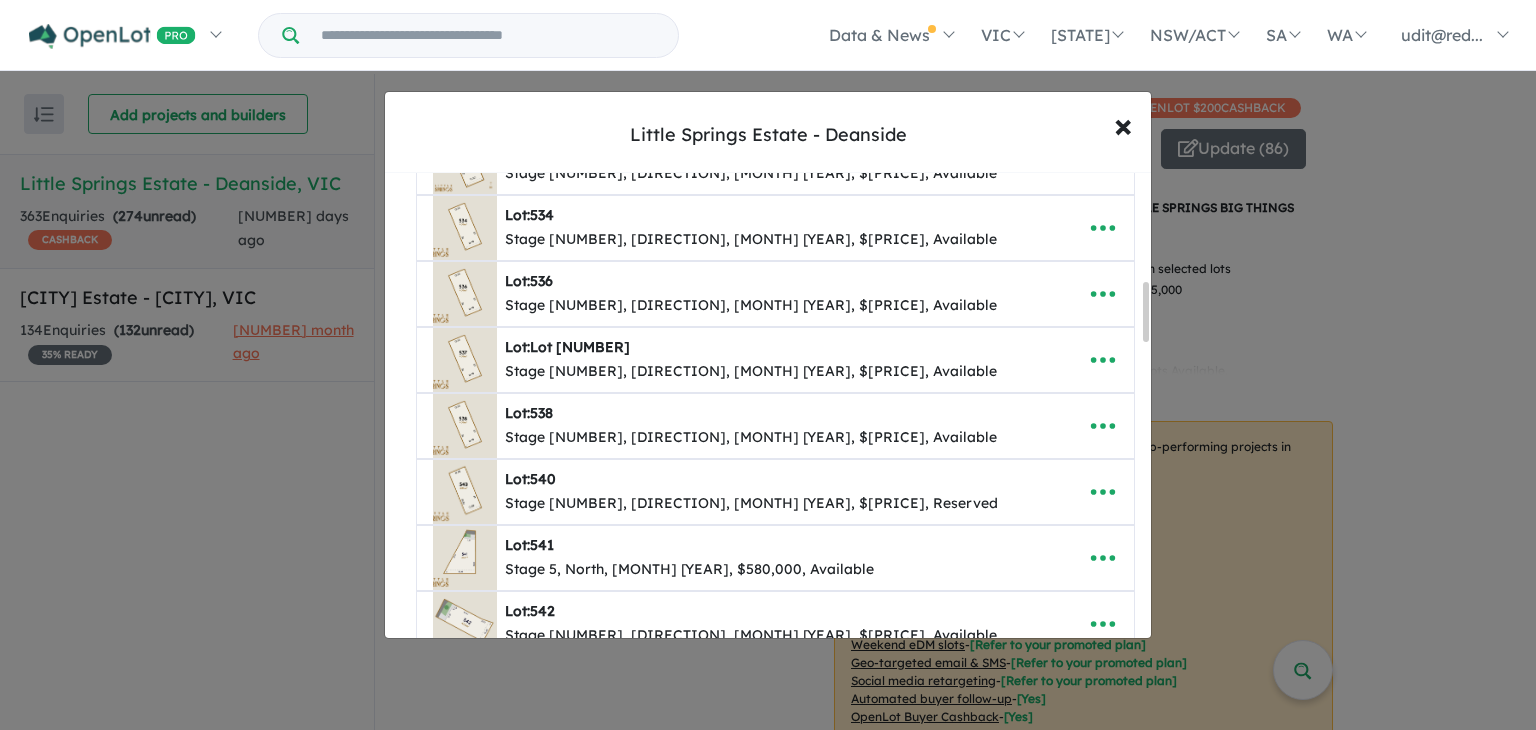 drag, startPoint x: 1145, startPoint y: 323, endPoint x: 1145, endPoint y: 300, distance: 23 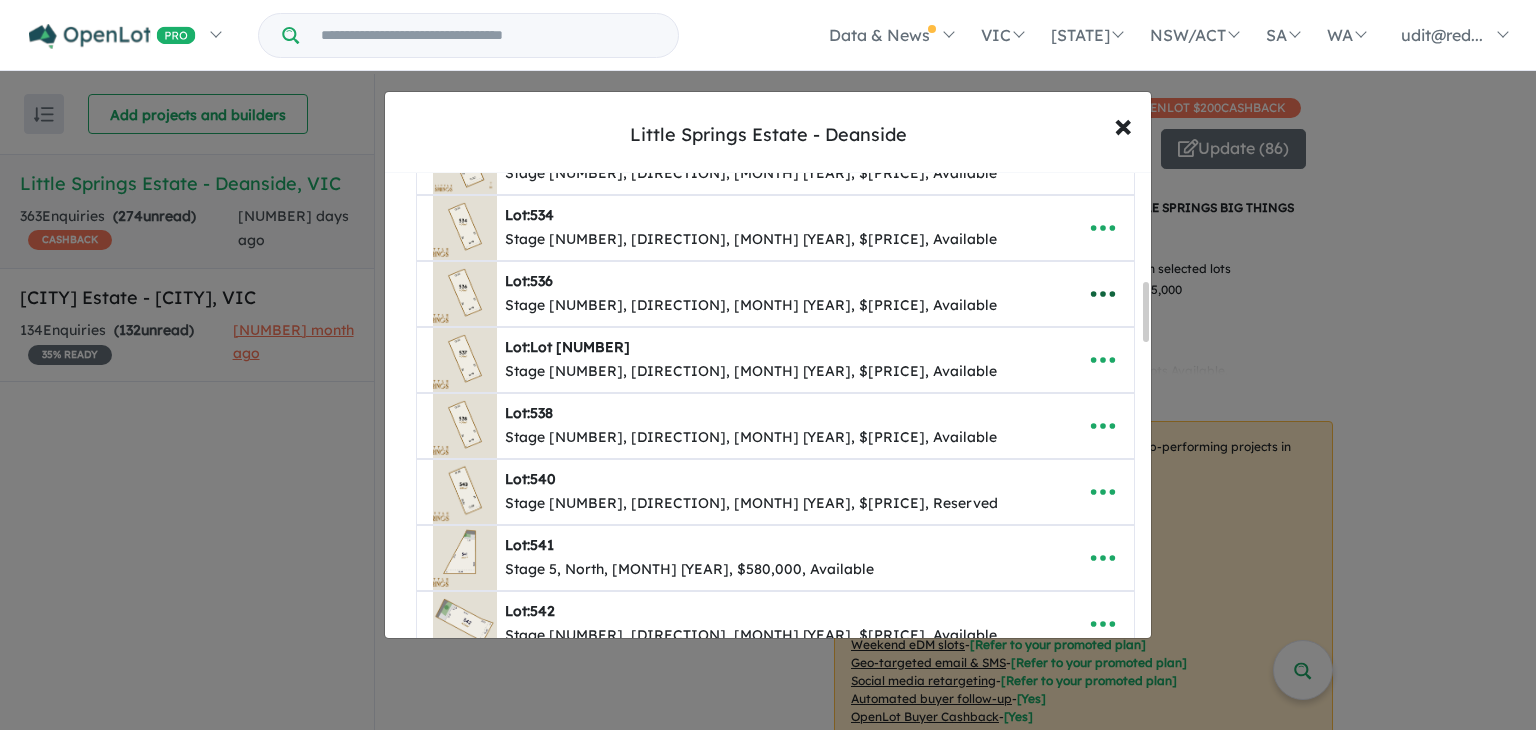 click at bounding box center (1103, 294) 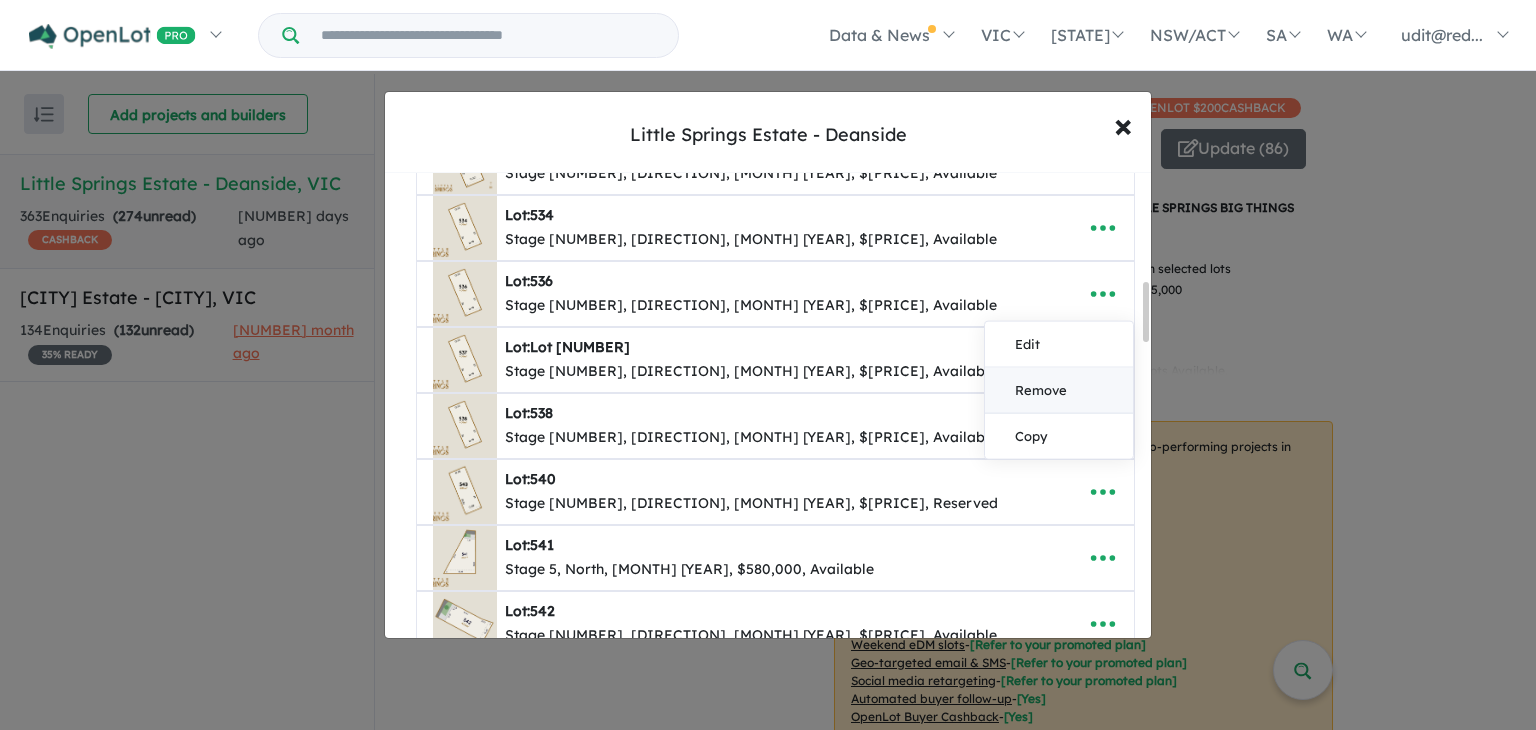 click on "Remove" at bounding box center [1059, 391] 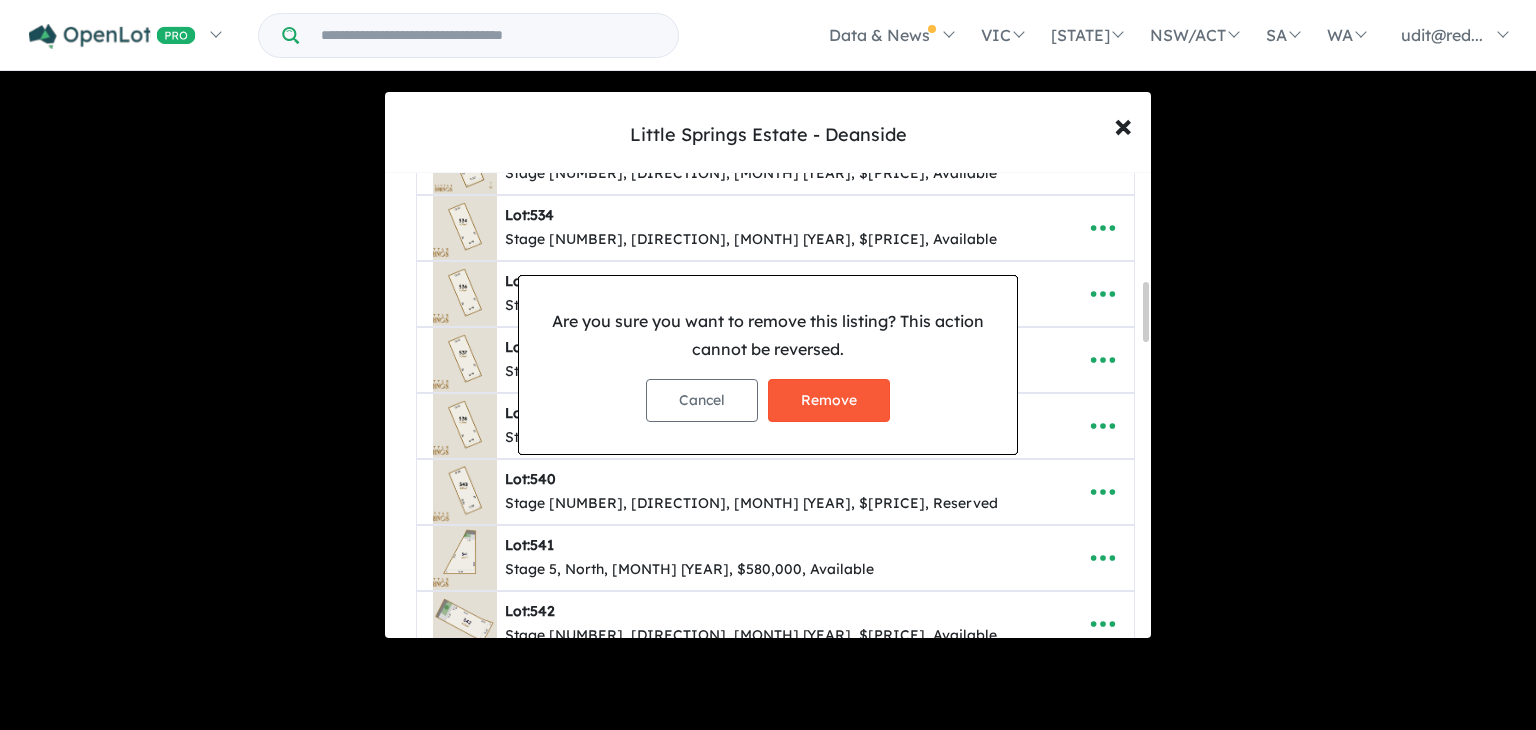click on "Remove" at bounding box center [829, 400] 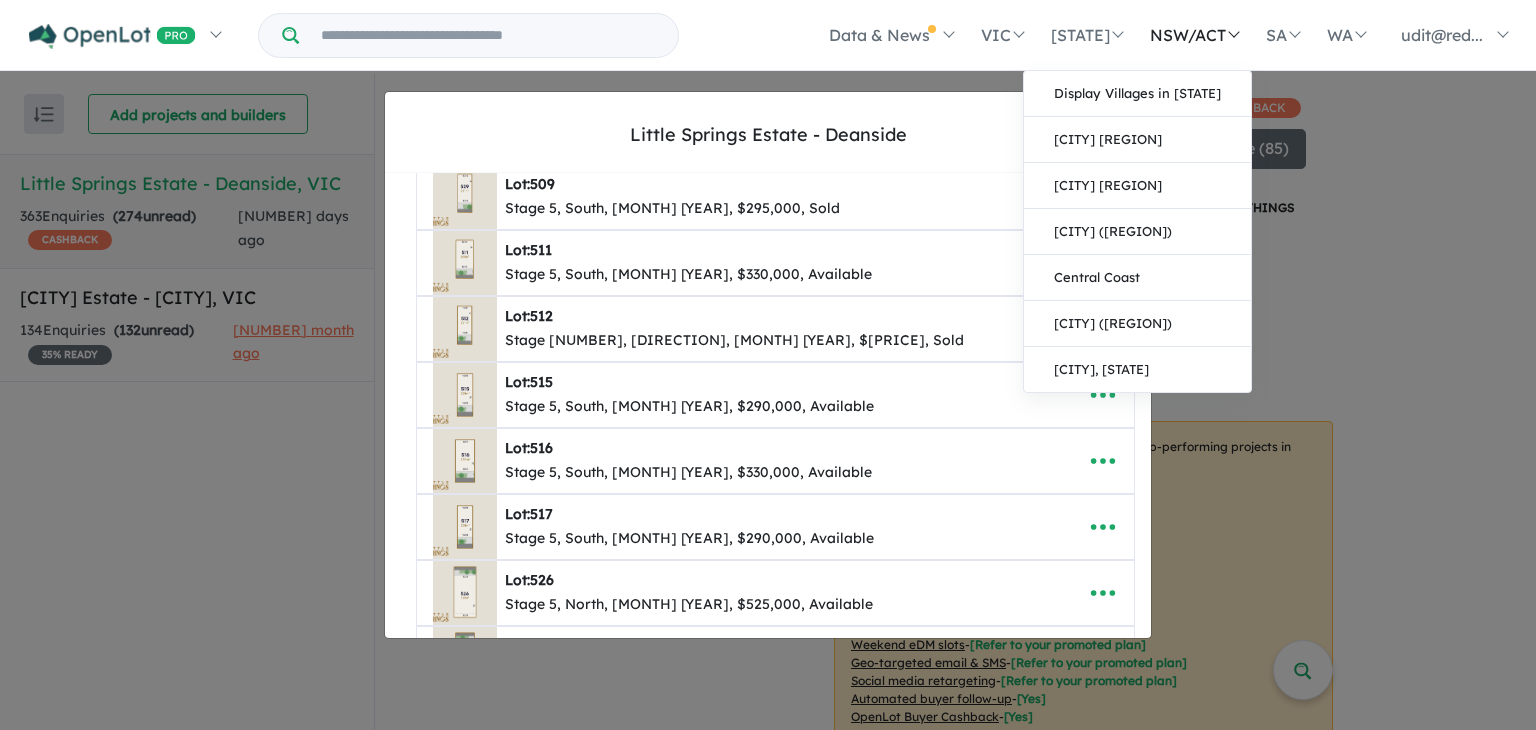 scroll, scrollTop: 0, scrollLeft: 0, axis: both 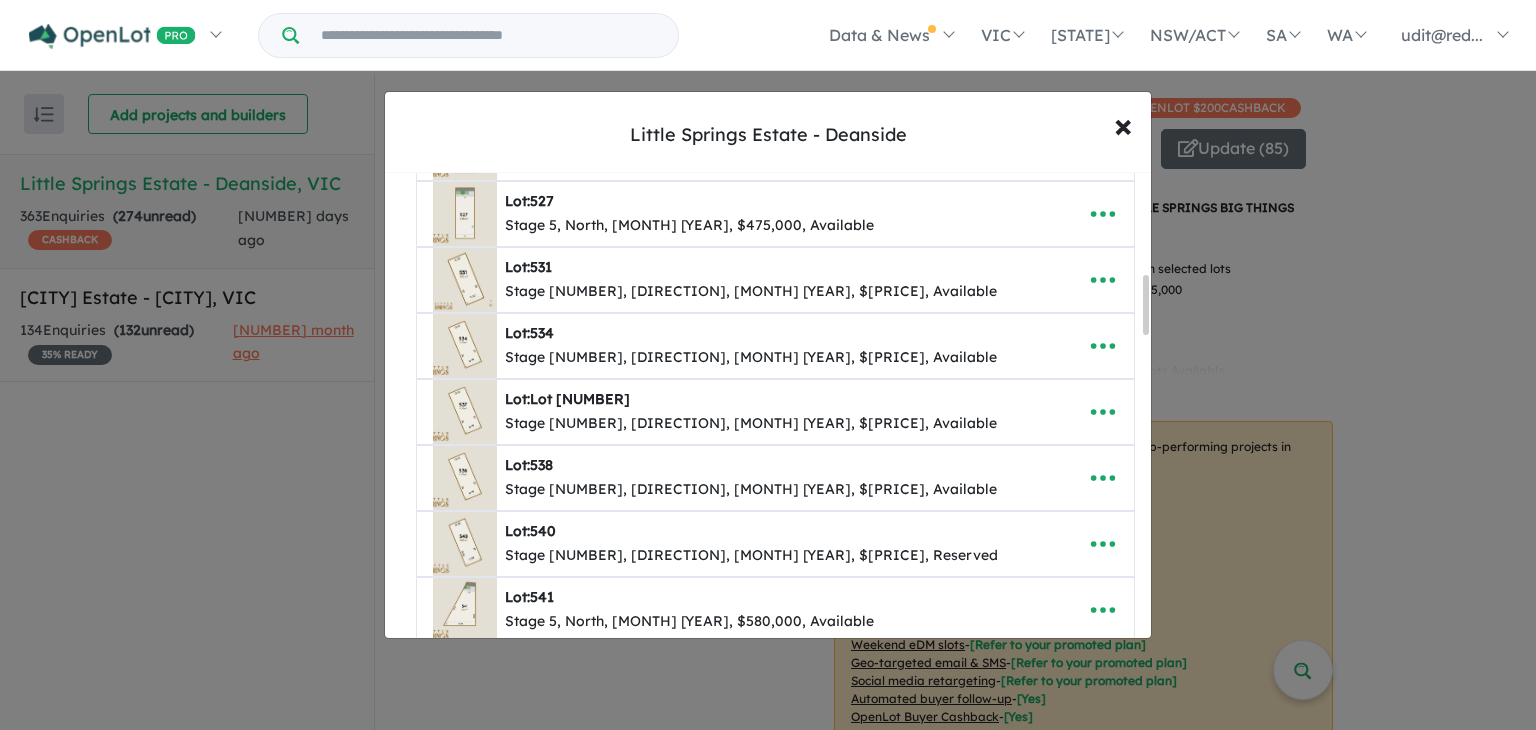 drag, startPoint x: 1146, startPoint y: 229, endPoint x: 1143, endPoint y: 329, distance: 100.04499 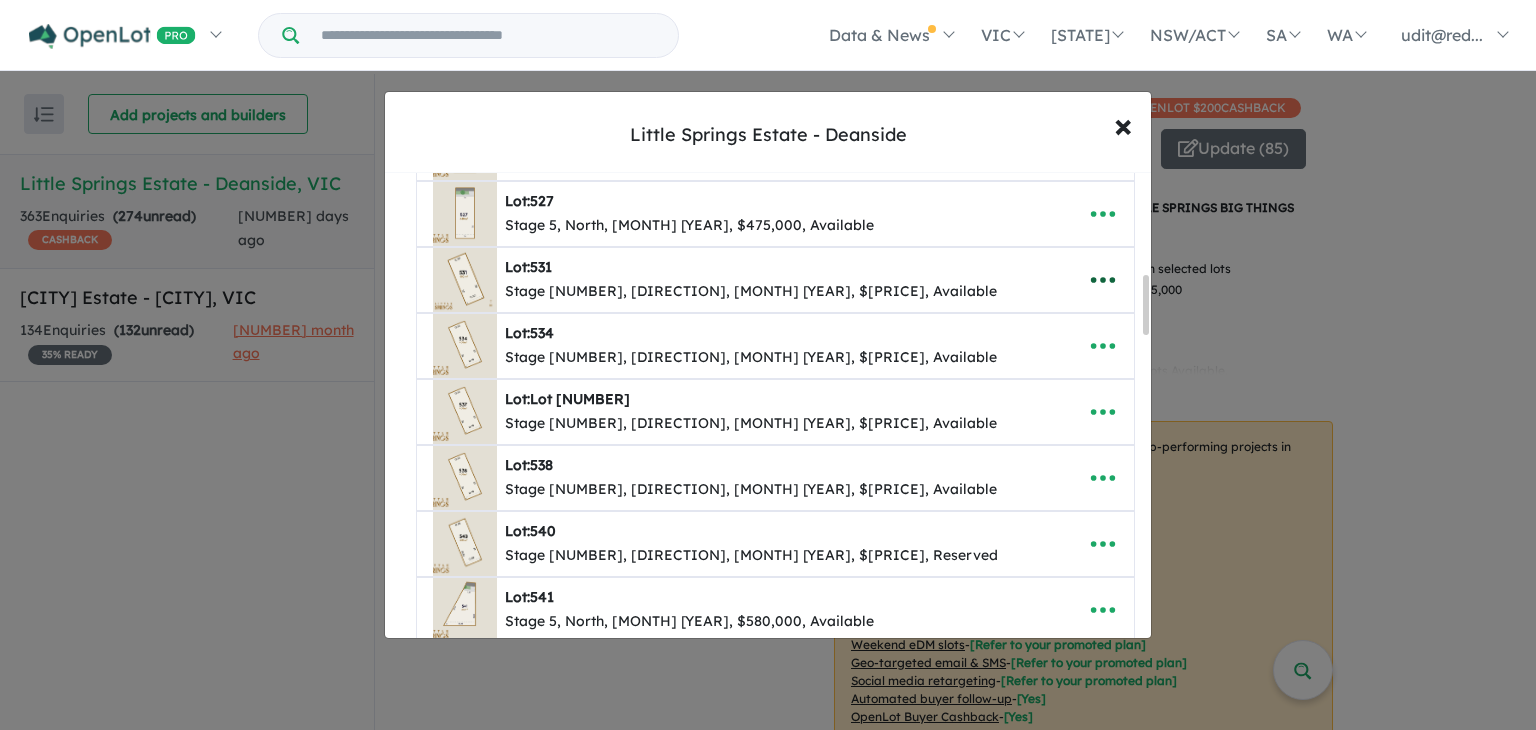 click at bounding box center (1103, 280) 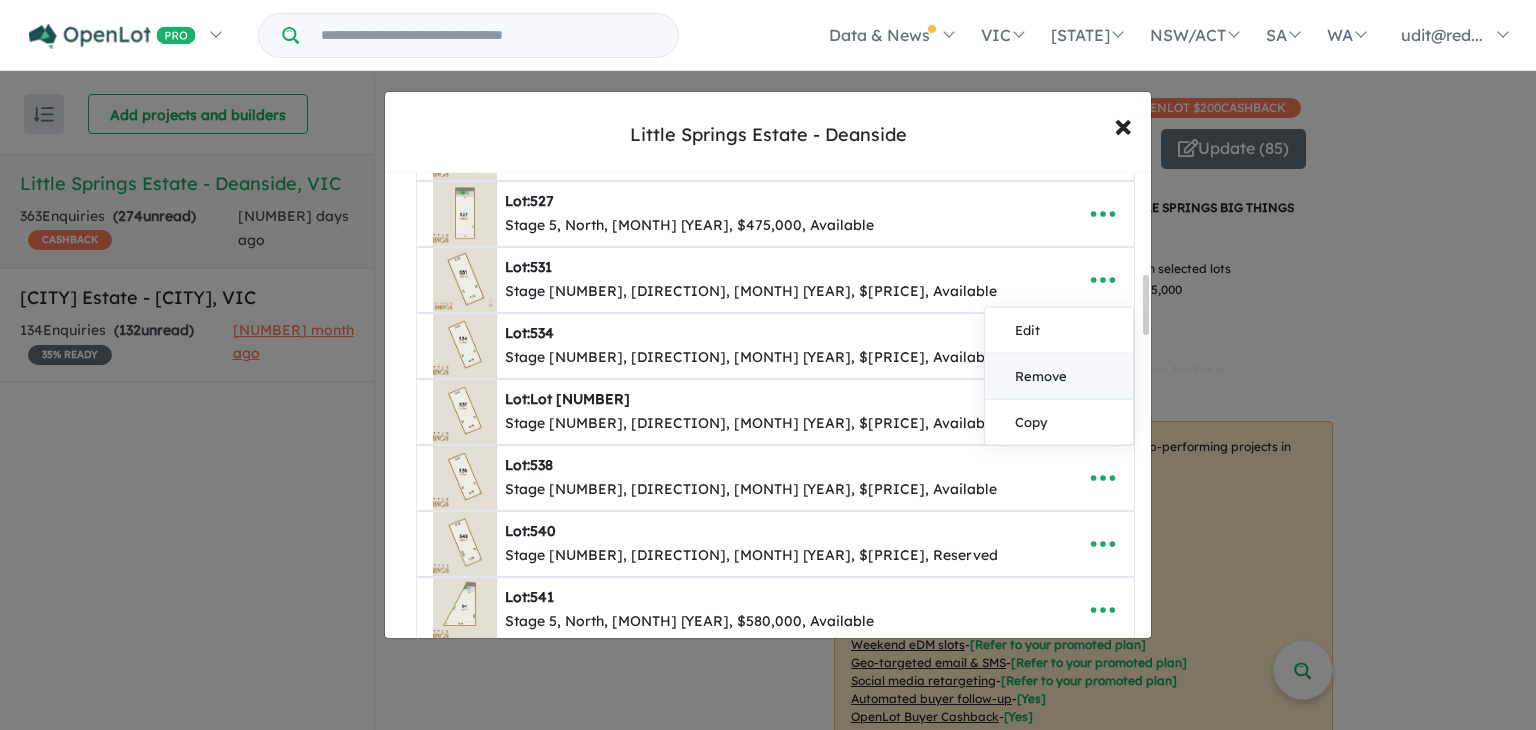 click on "Remove" at bounding box center [1059, 376] 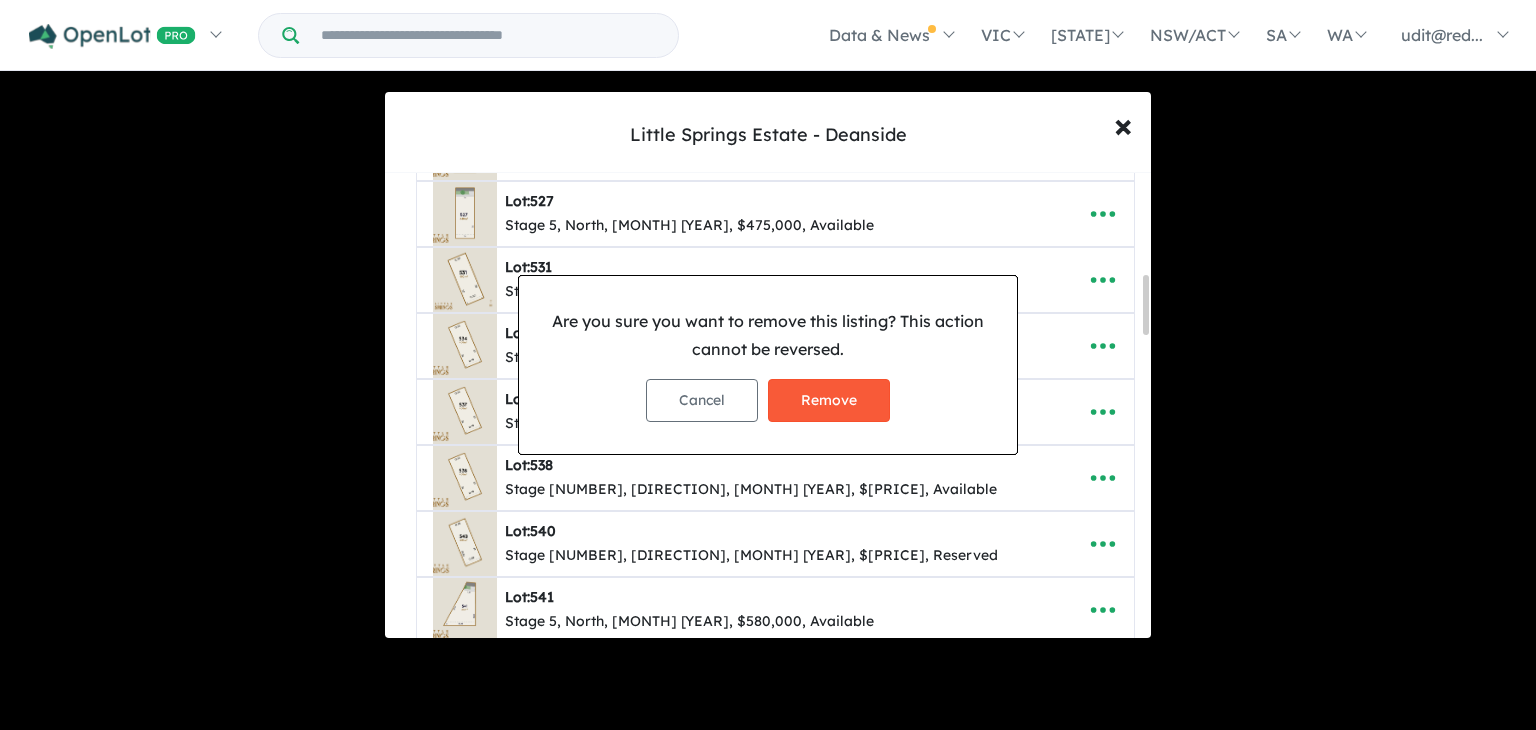 click on "Remove" at bounding box center [829, 400] 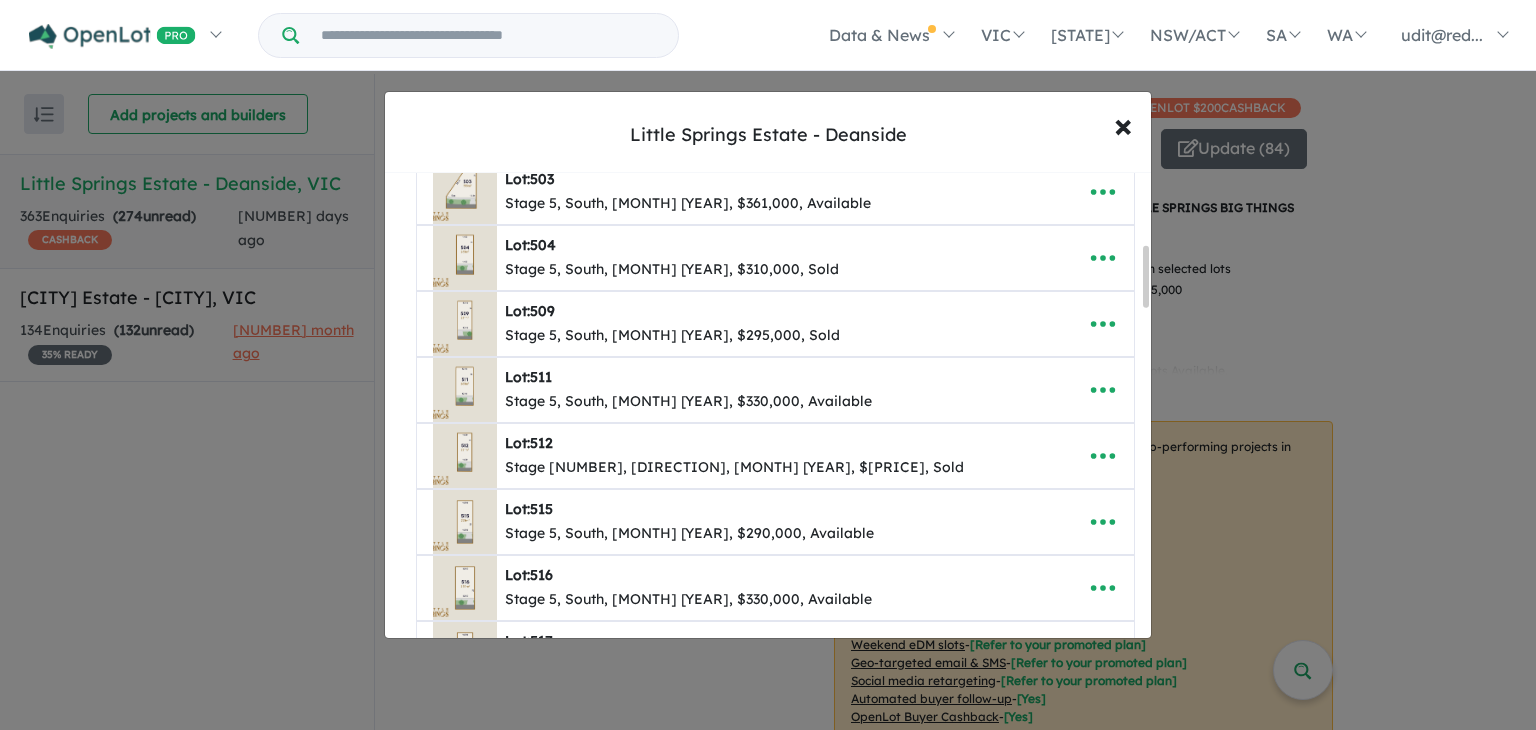 scroll, scrollTop: 0, scrollLeft: 0, axis: both 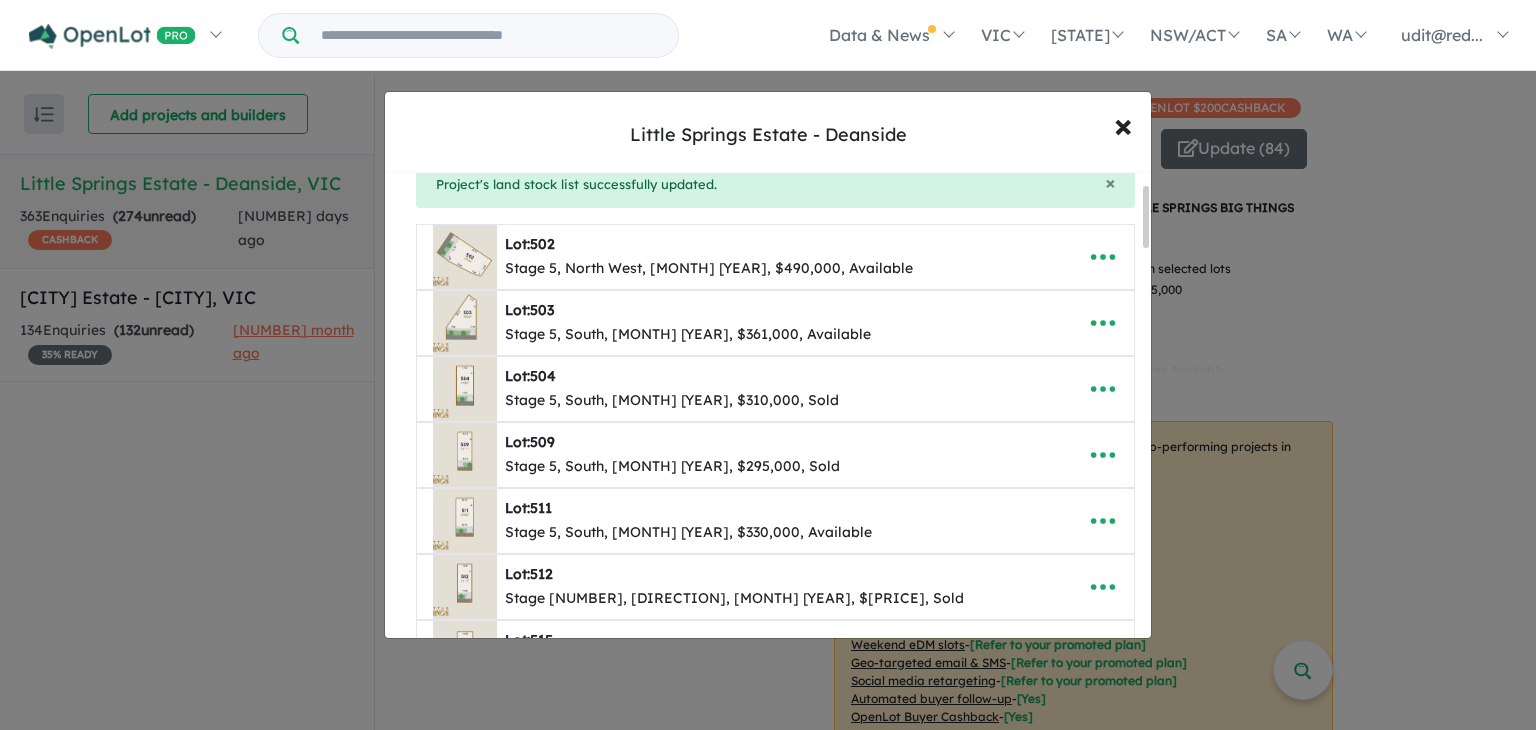 drag, startPoint x: 1144, startPoint y: 218, endPoint x: 1151, endPoint y: 229, distance: 13.038404 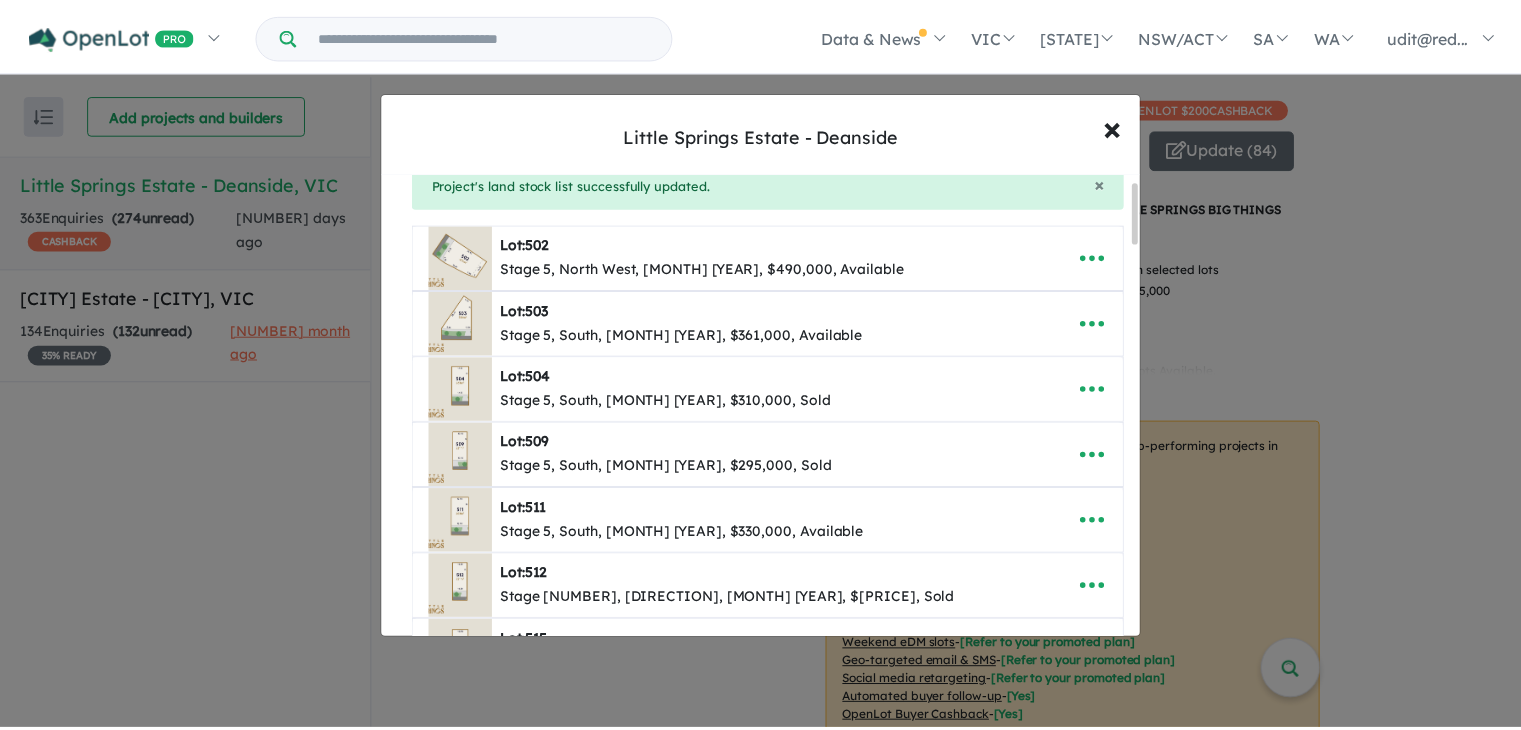 scroll, scrollTop: 0, scrollLeft: 0, axis: both 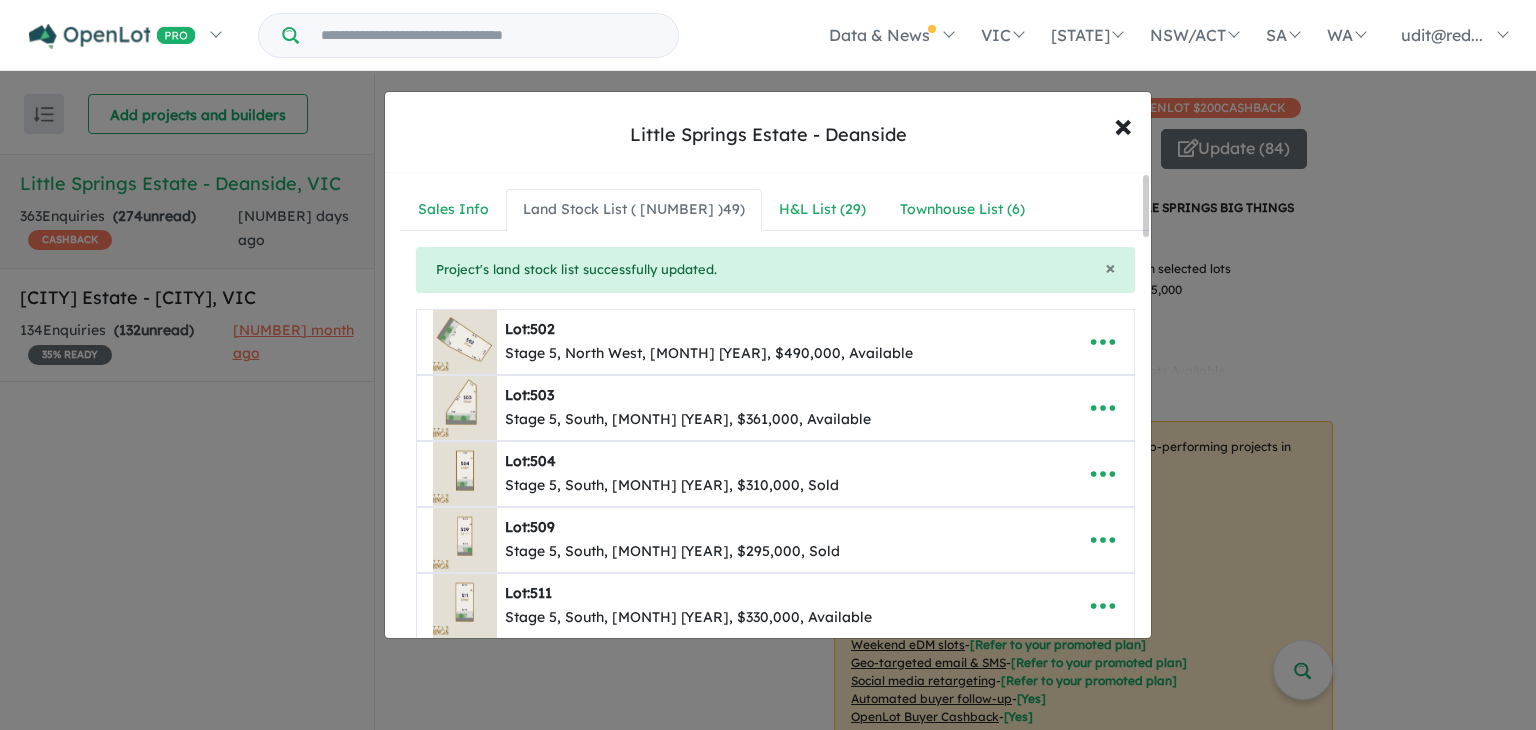 drag, startPoint x: 1143, startPoint y: 215, endPoint x: 1147, endPoint y: 161, distance: 54.147945 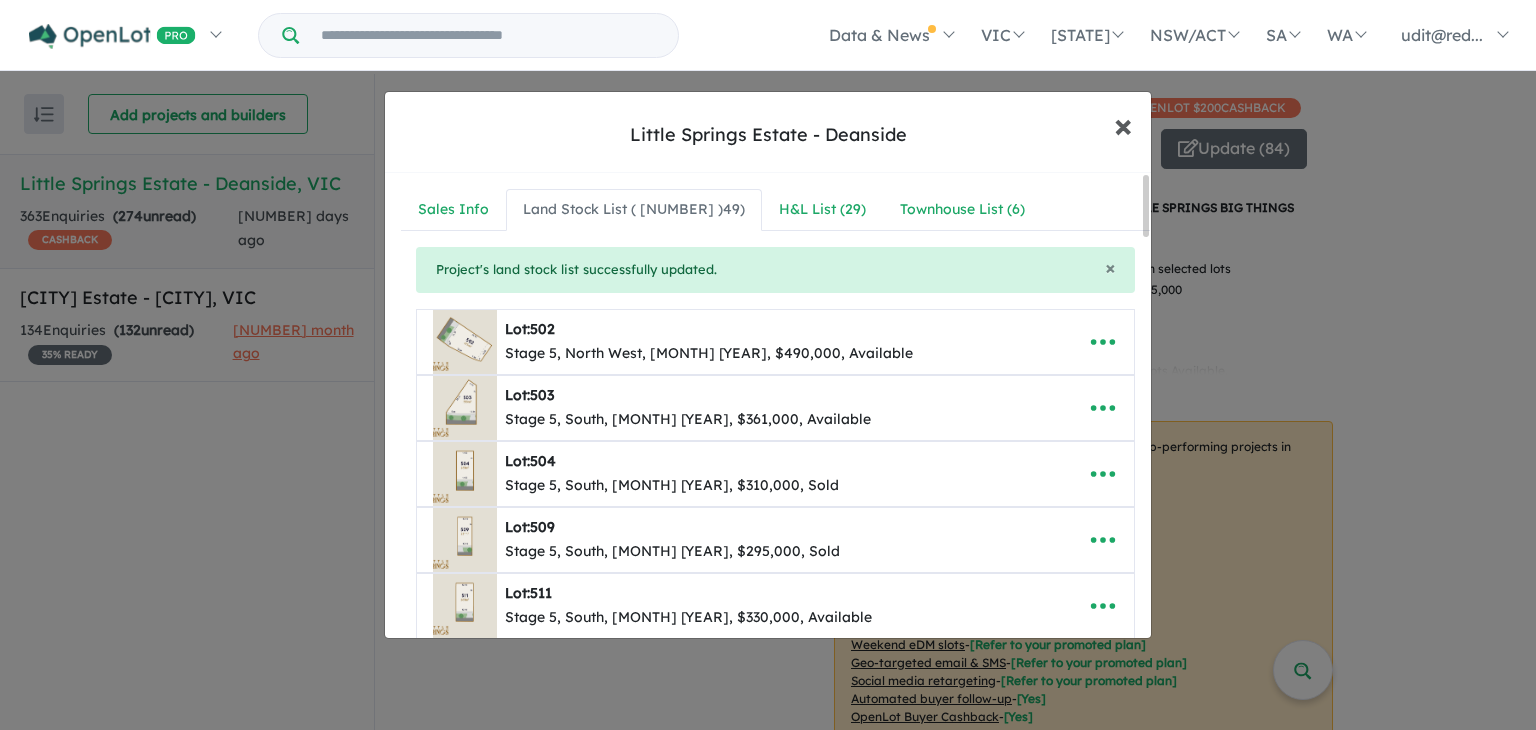 click on "×" at bounding box center [1123, 124] 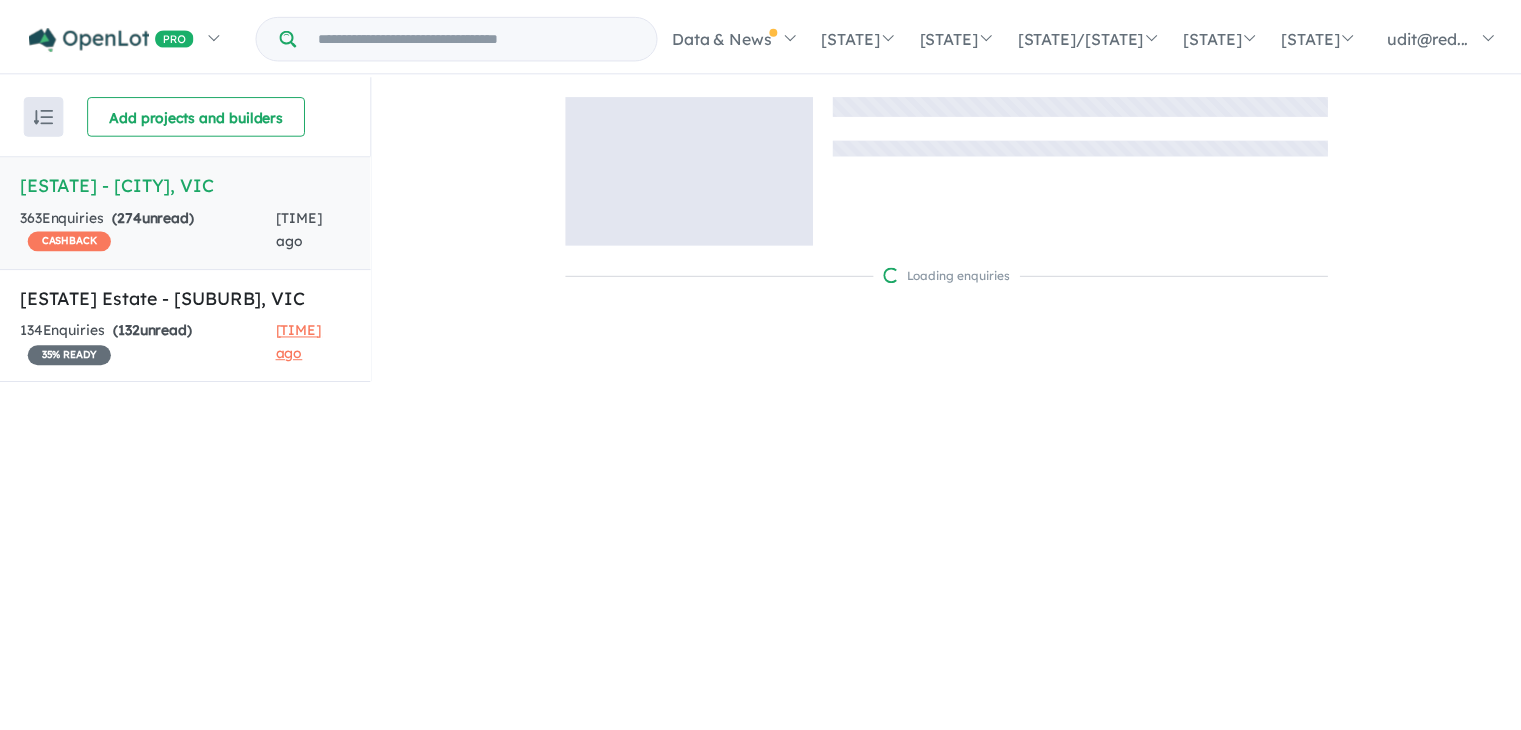 scroll, scrollTop: 0, scrollLeft: 0, axis: both 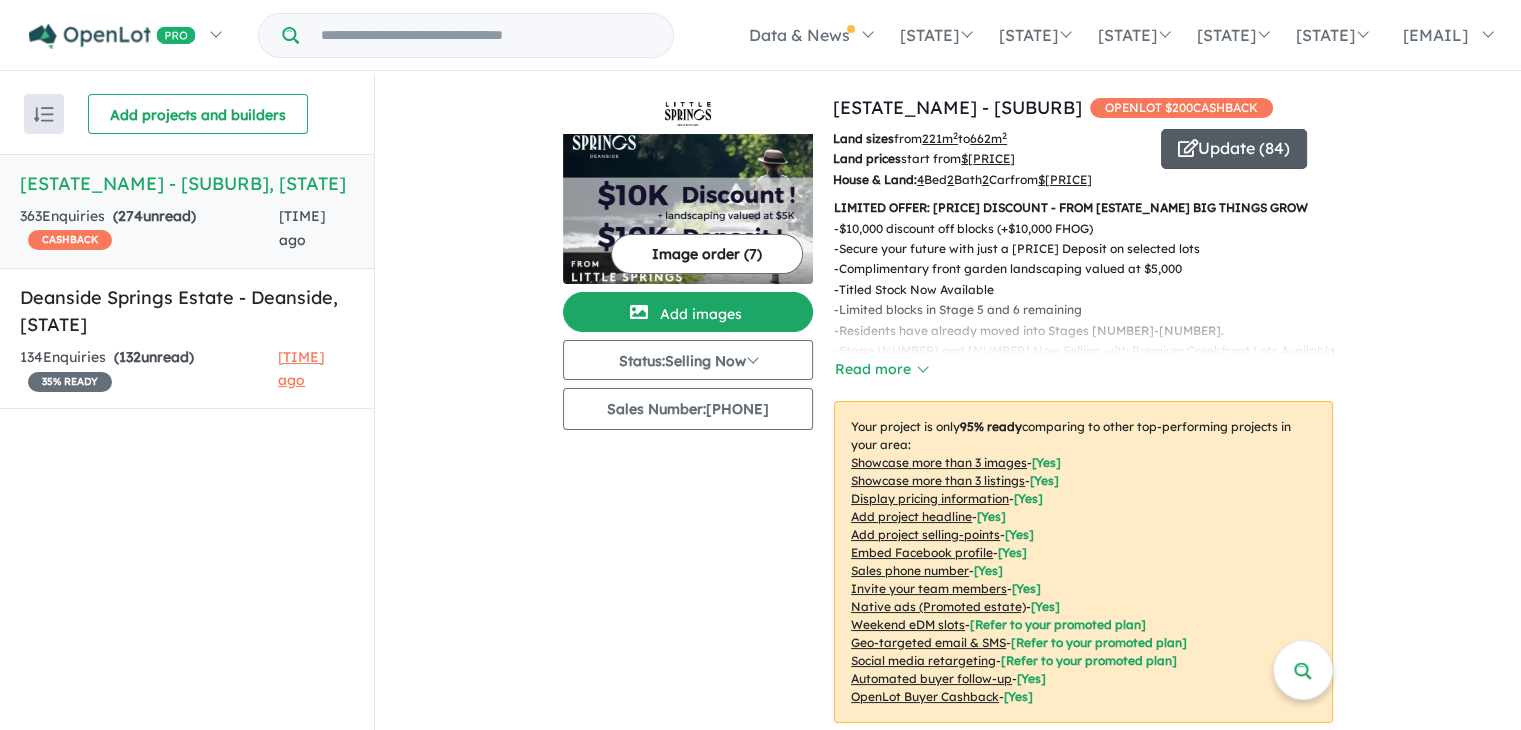 click on "Update ( 84 )" at bounding box center [1234, 149] 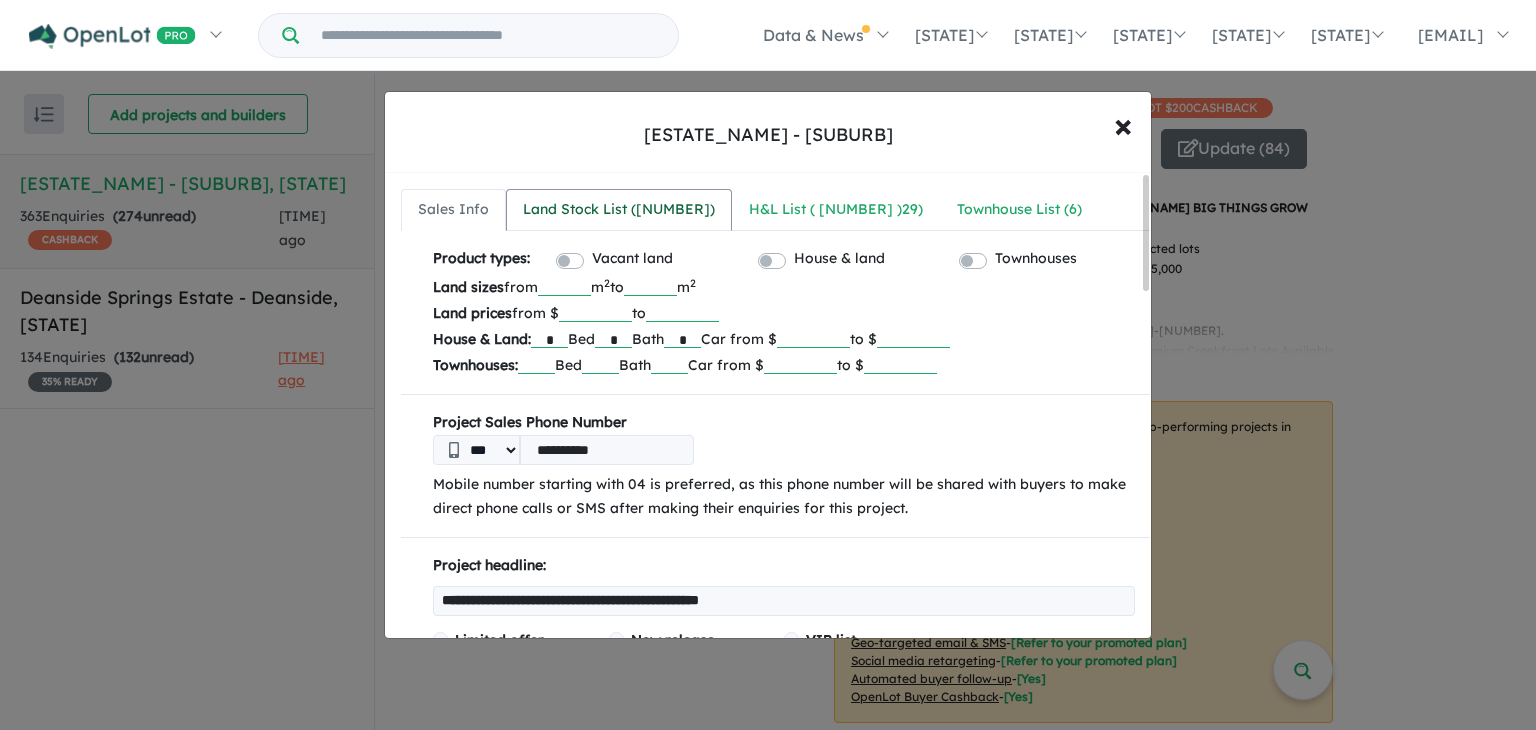 click on "Land Stock List ( 49 )" at bounding box center (619, 210) 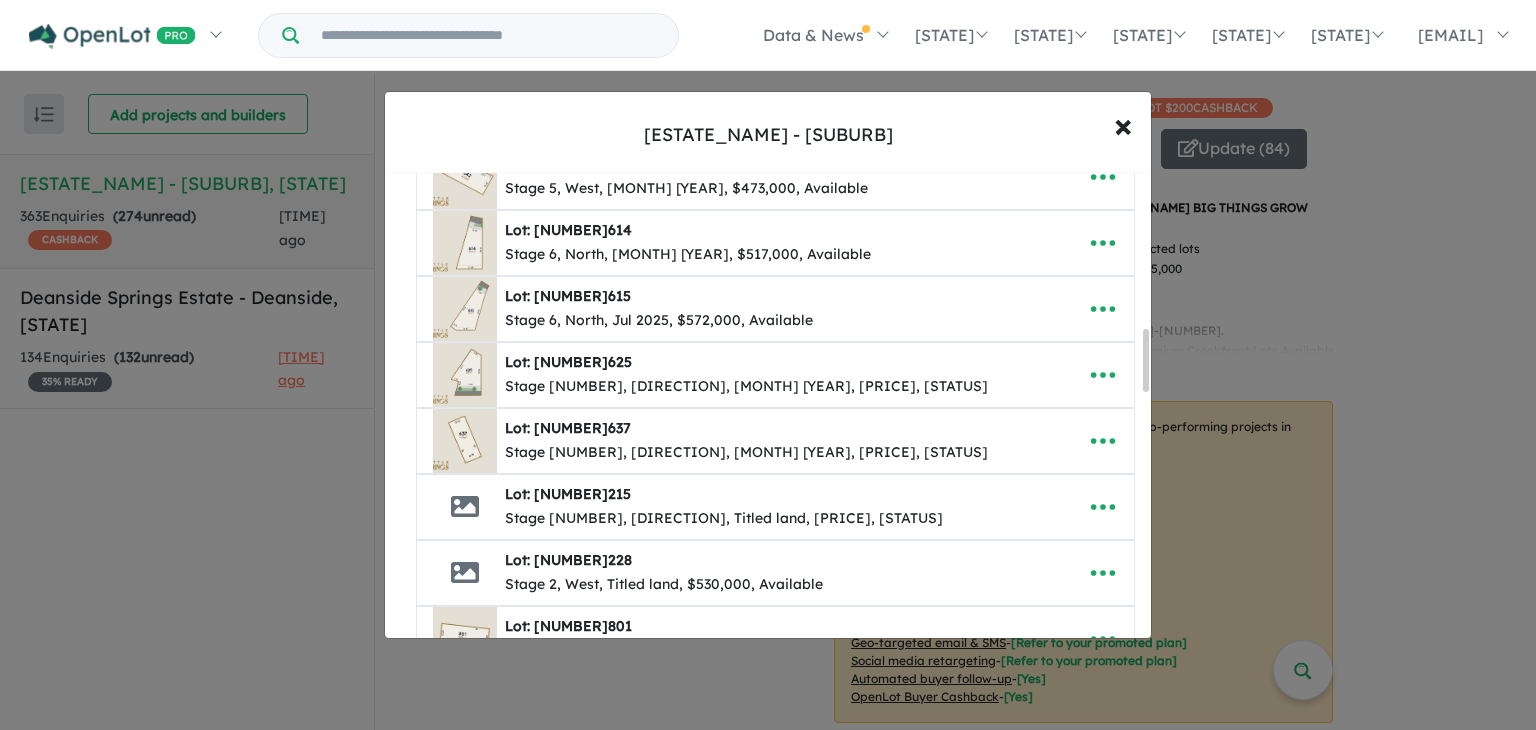 scroll, scrollTop: 1205, scrollLeft: 0, axis: vertical 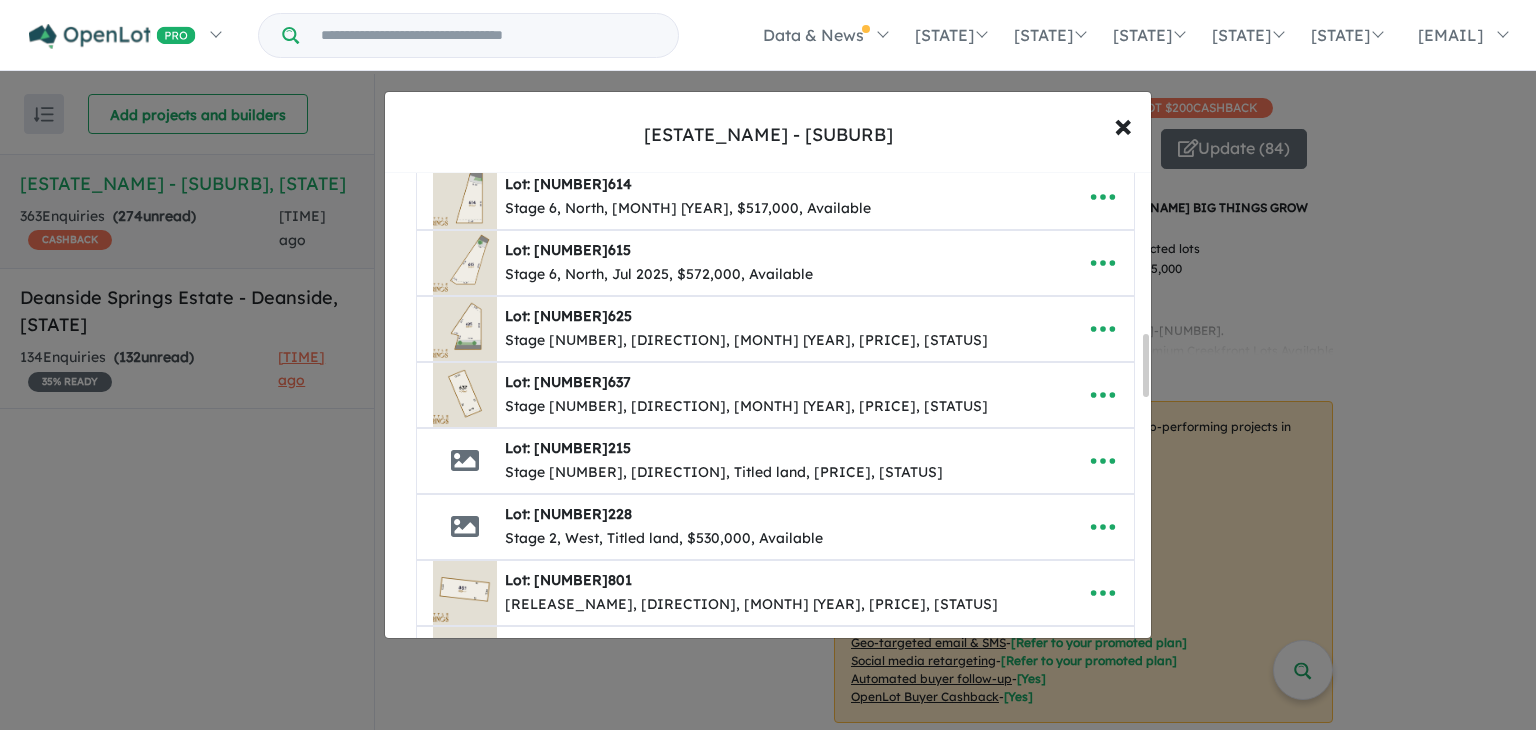 drag, startPoint x: 1148, startPoint y: 216, endPoint x: 1156, endPoint y: 375, distance: 159.20113 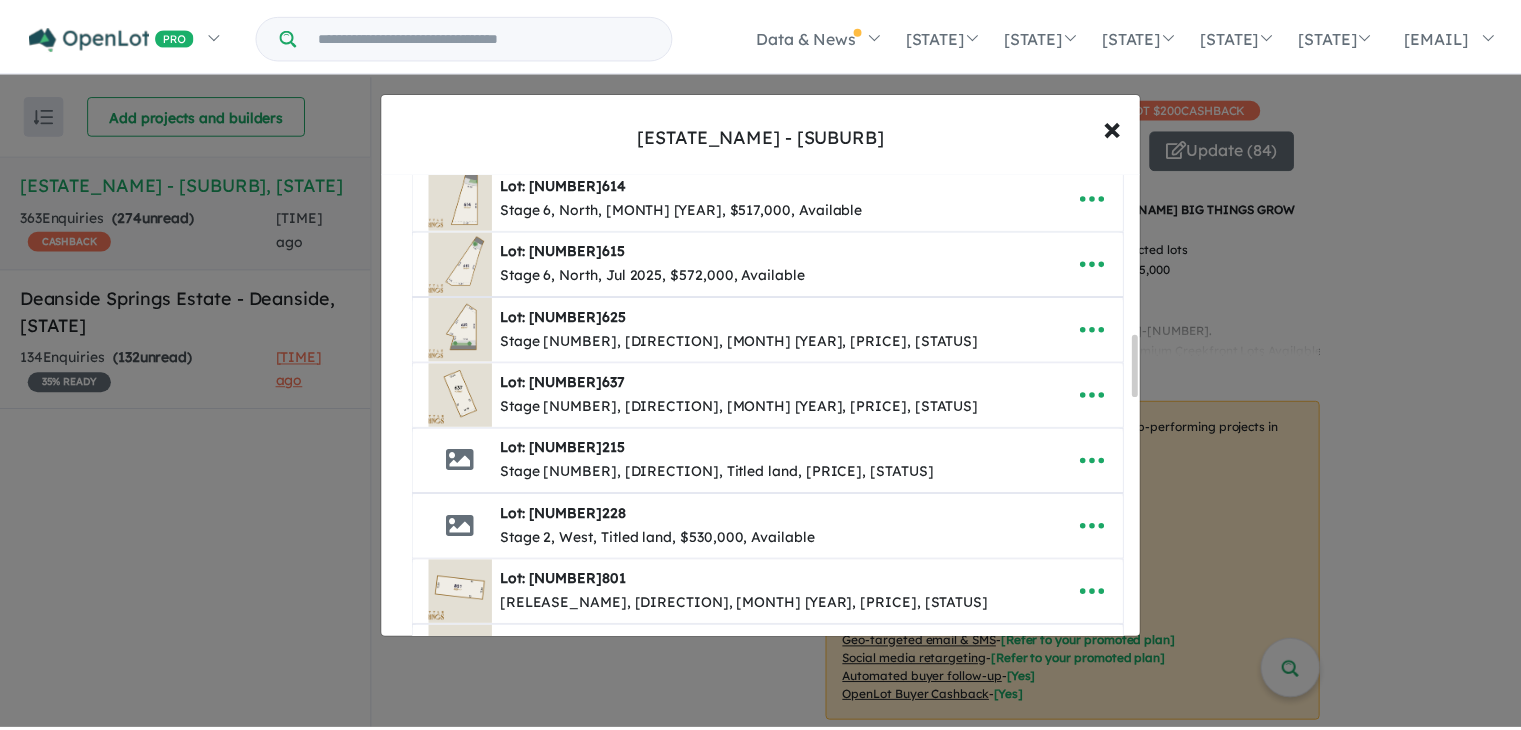 scroll, scrollTop: 0, scrollLeft: 0, axis: both 